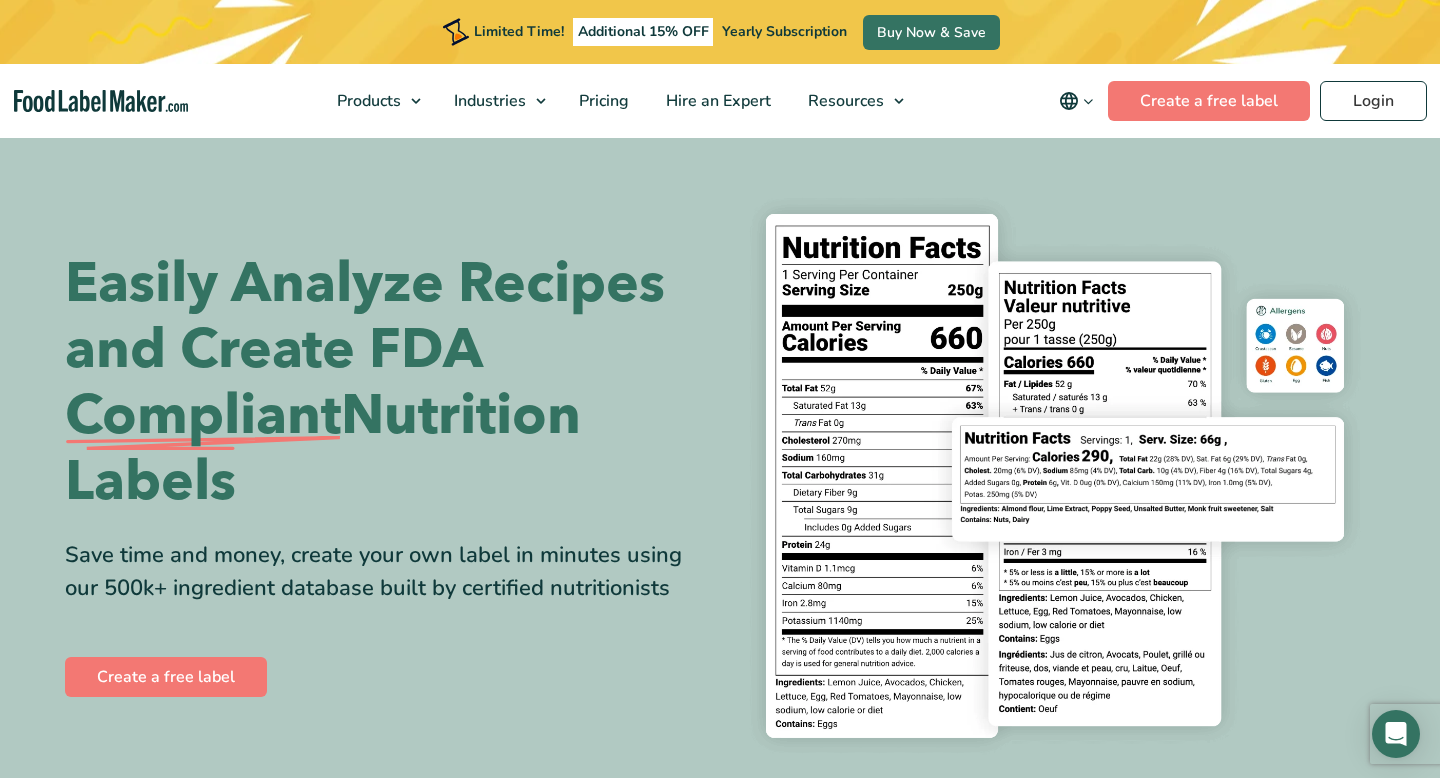 scroll, scrollTop: 0, scrollLeft: 0, axis: both 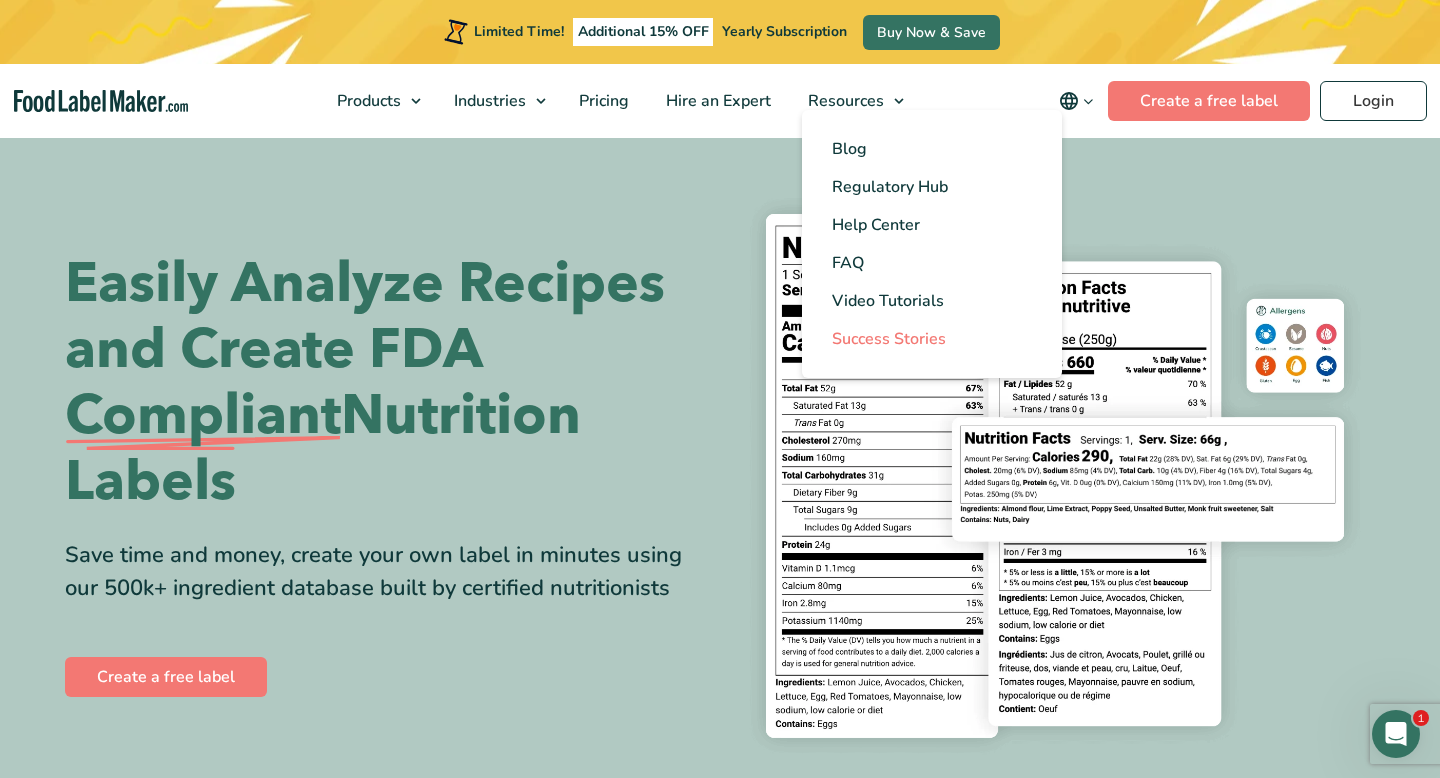 click on "Success Stories" at bounding box center (889, 339) 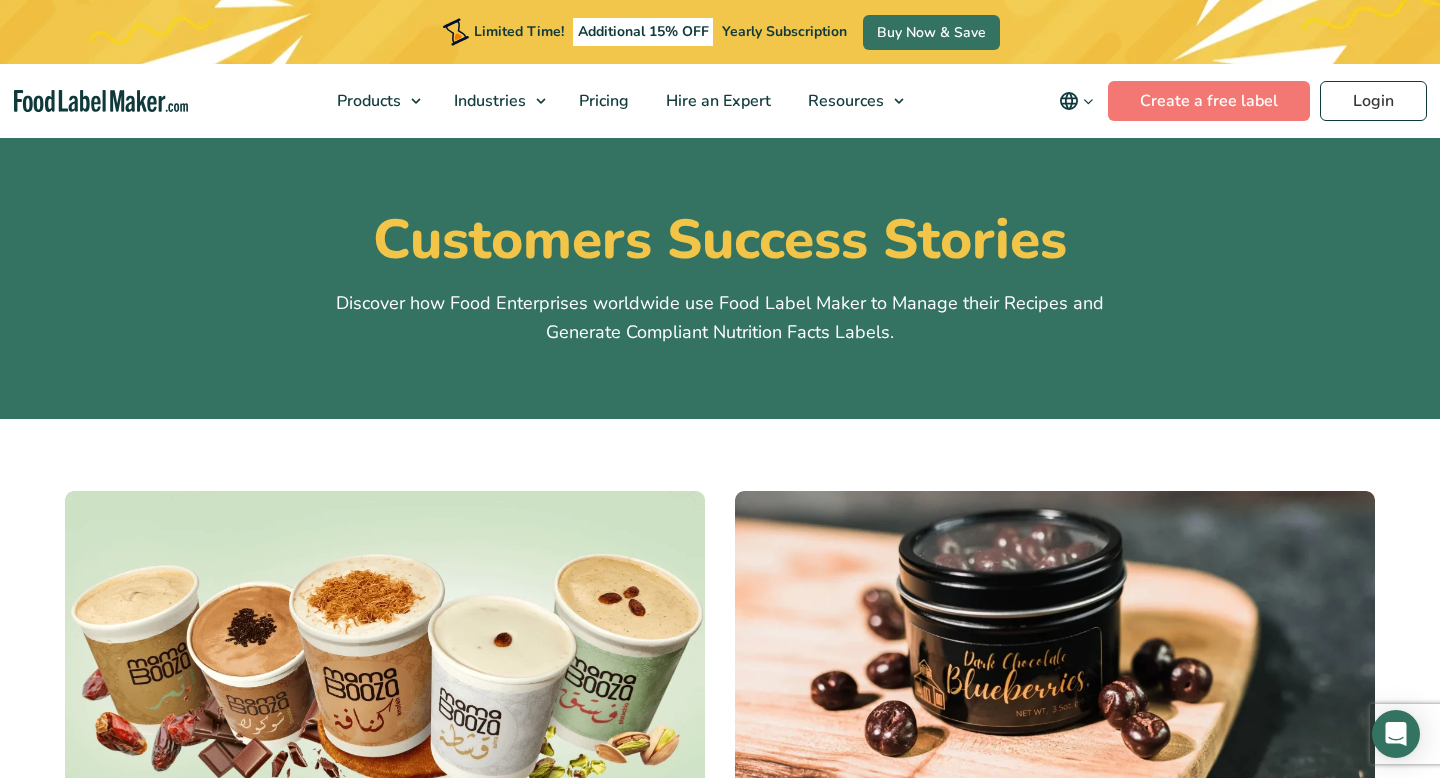 scroll, scrollTop: 323, scrollLeft: 0, axis: vertical 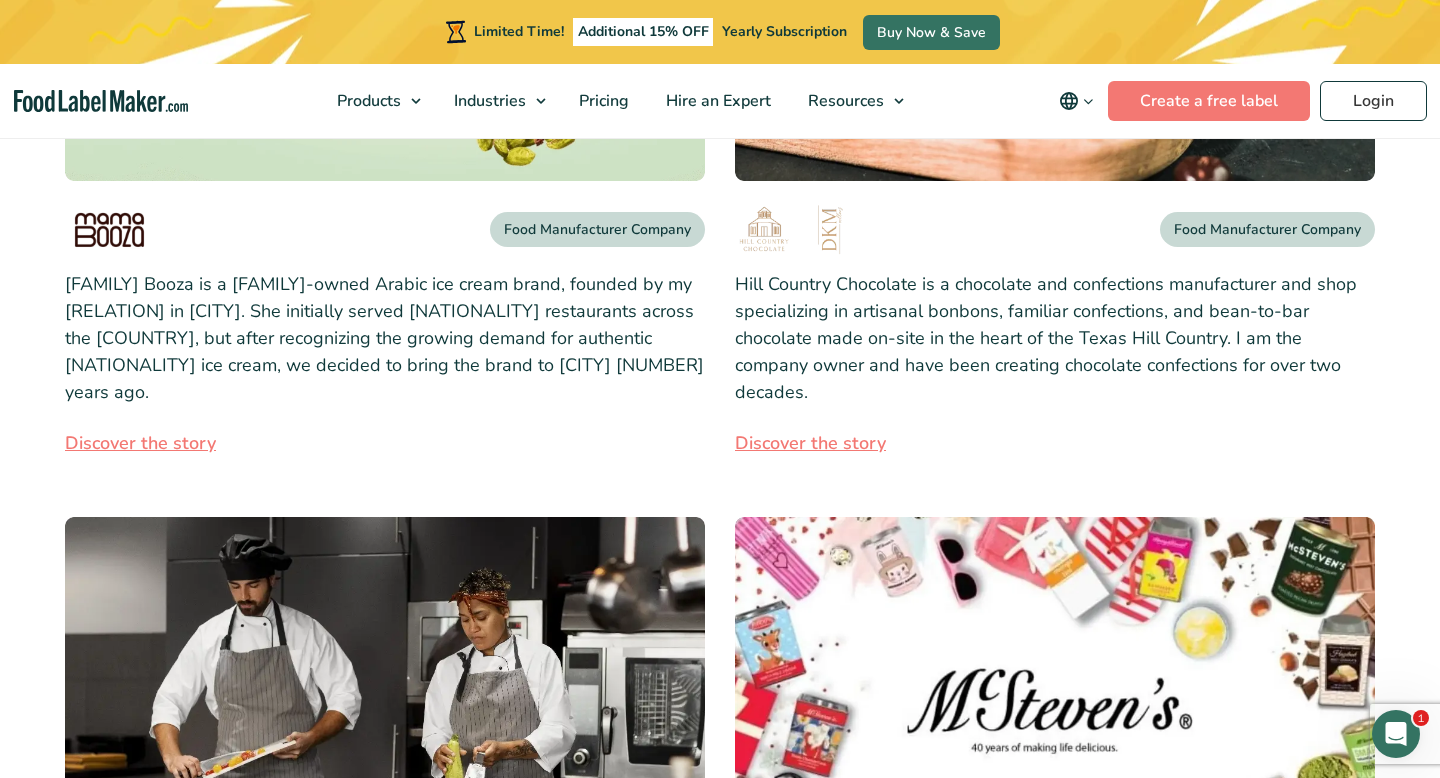 click on "Discover the story" at bounding box center (1055, 443) 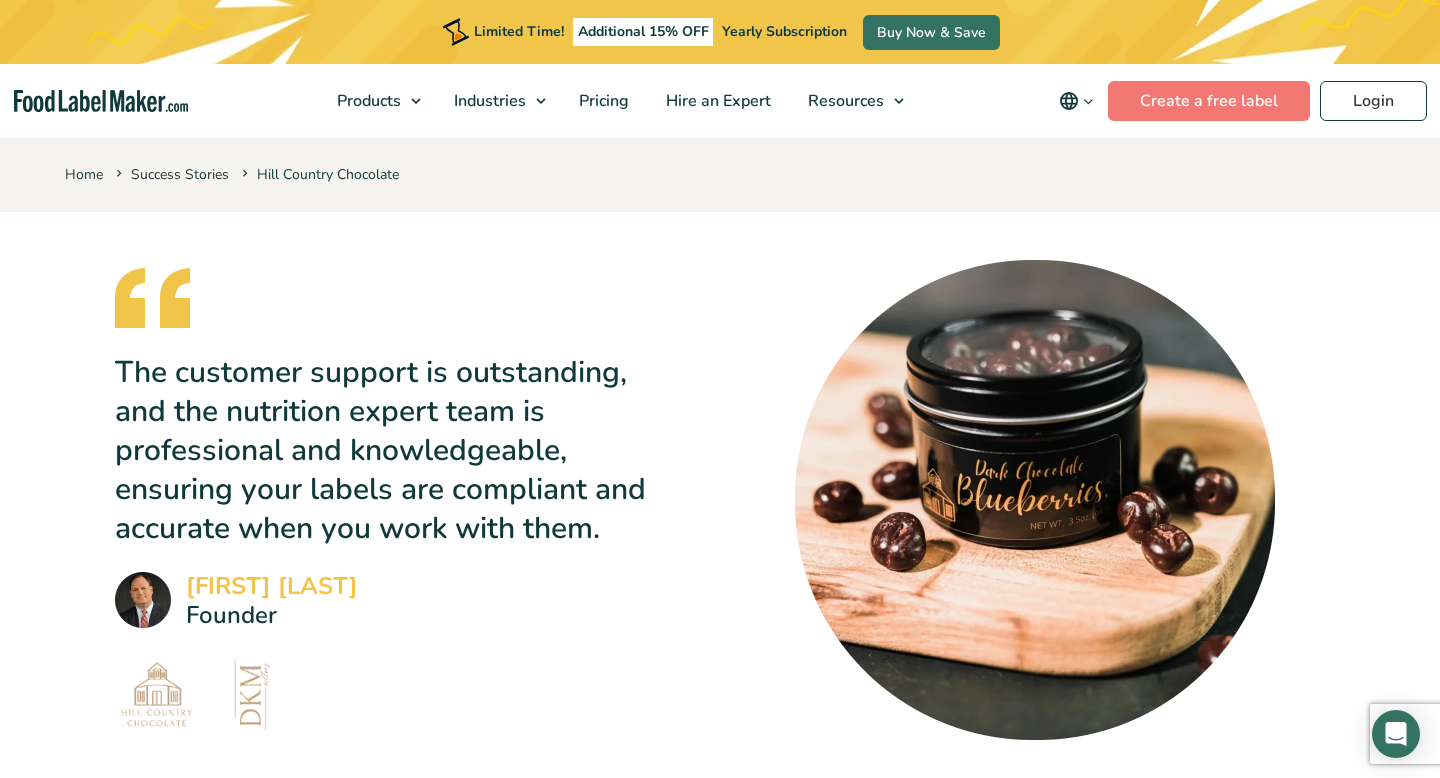 scroll, scrollTop: 728, scrollLeft: 0, axis: vertical 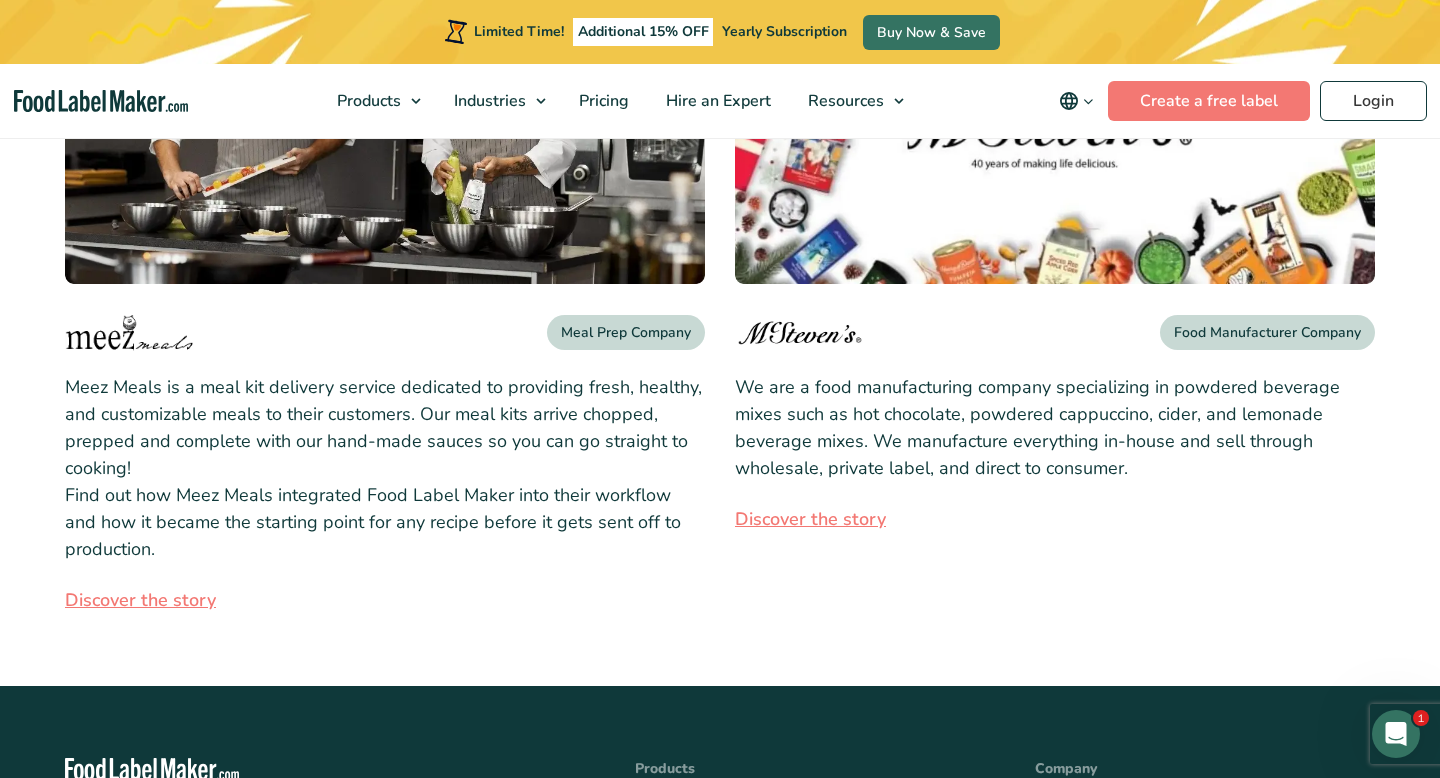 click on "Discover the story" at bounding box center [1055, 519] 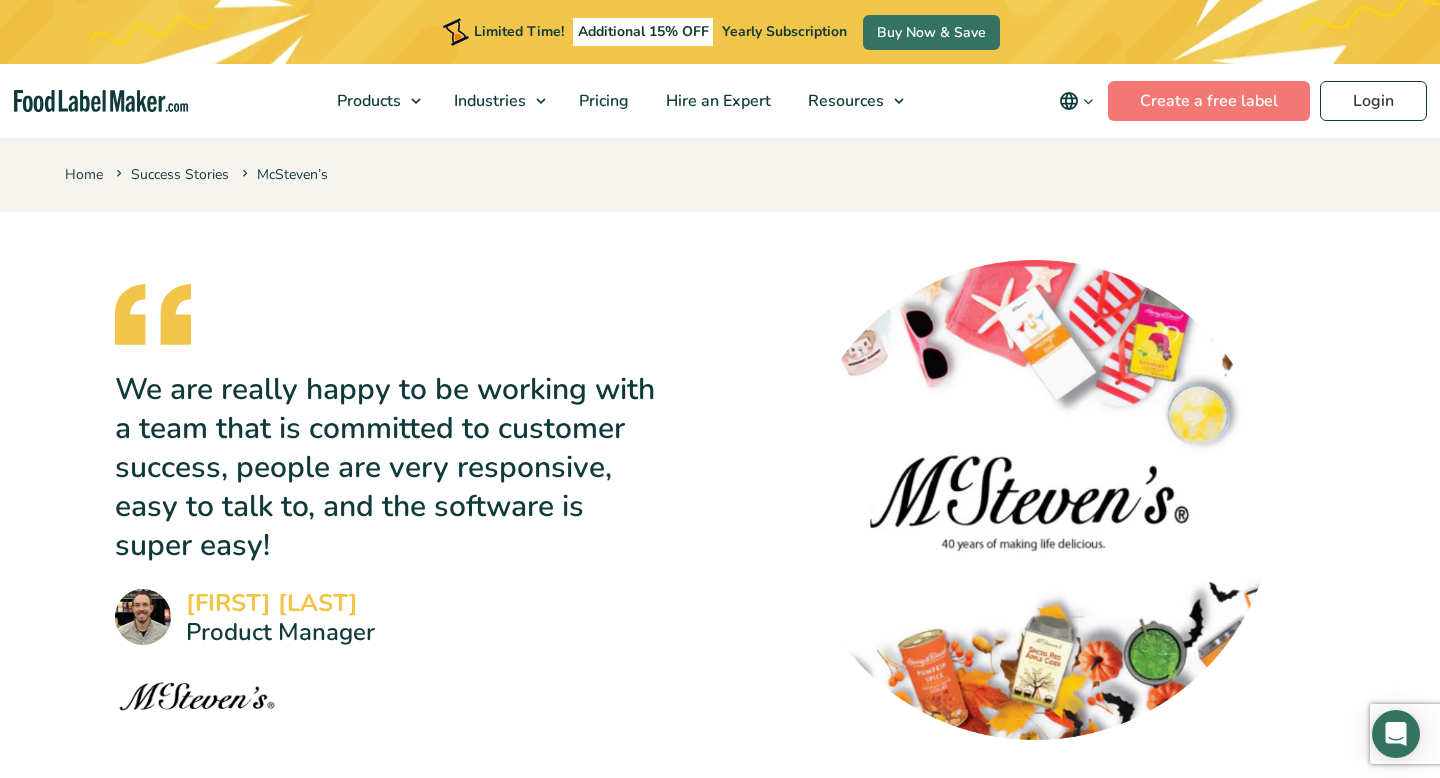 scroll, scrollTop: 991, scrollLeft: 0, axis: vertical 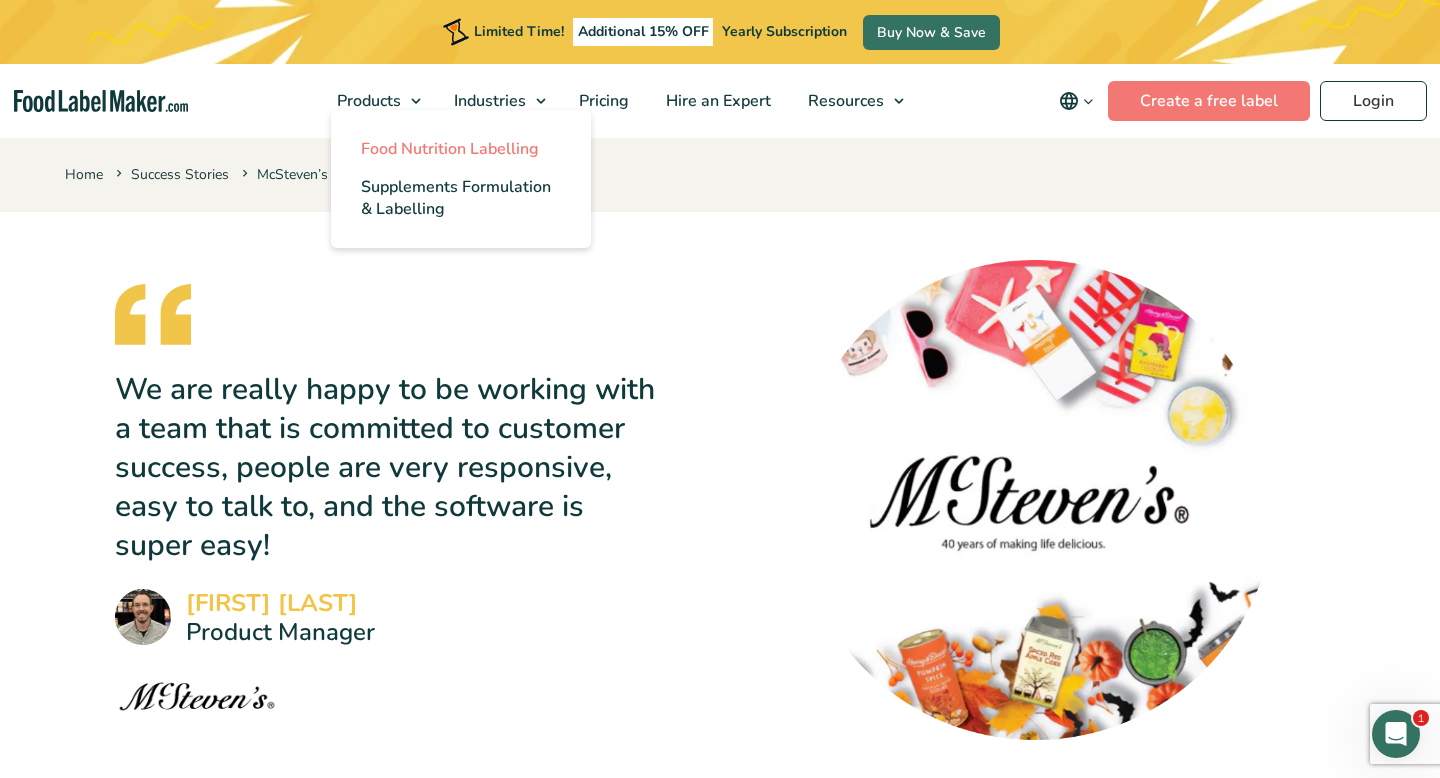 click on "Food Nutrition Labelling" at bounding box center [450, 149] 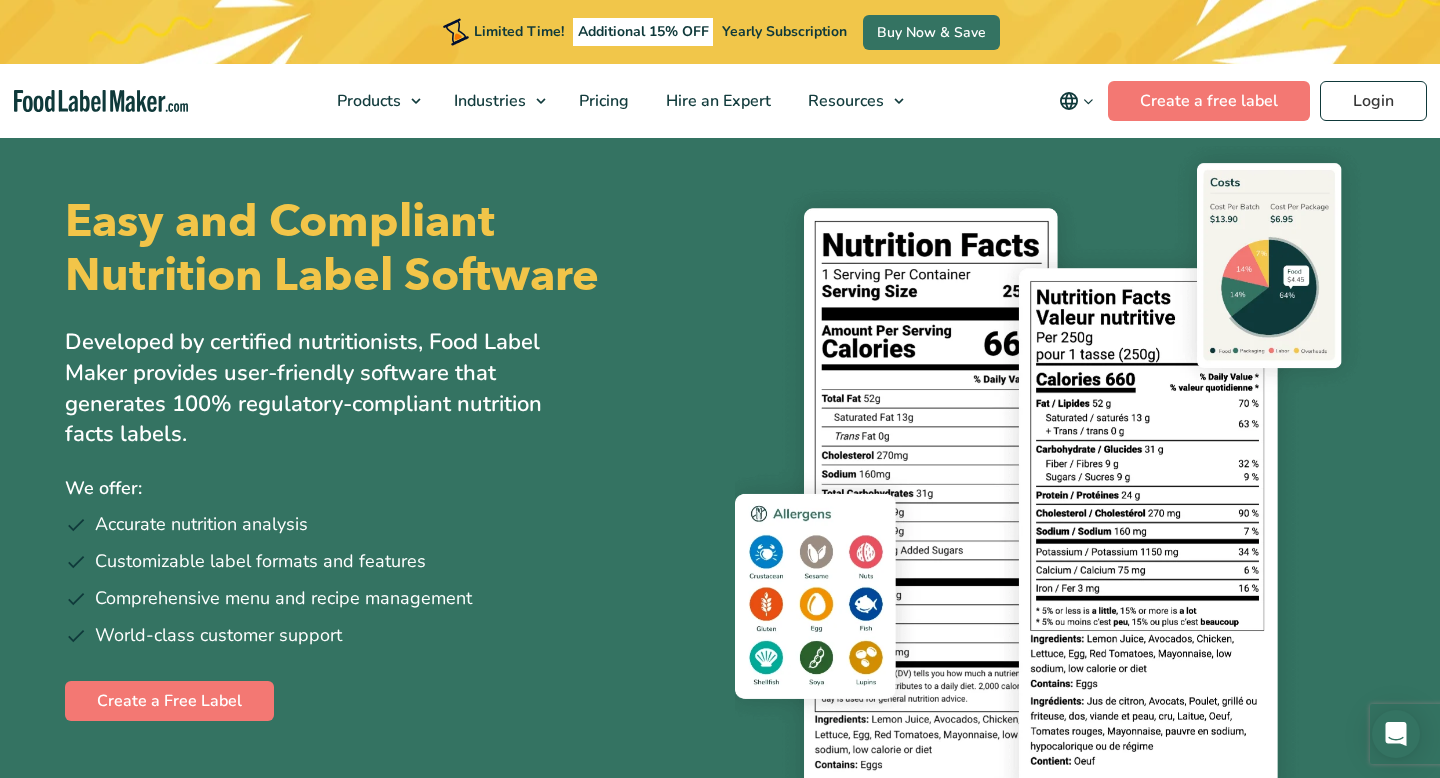 scroll, scrollTop: 129, scrollLeft: 0, axis: vertical 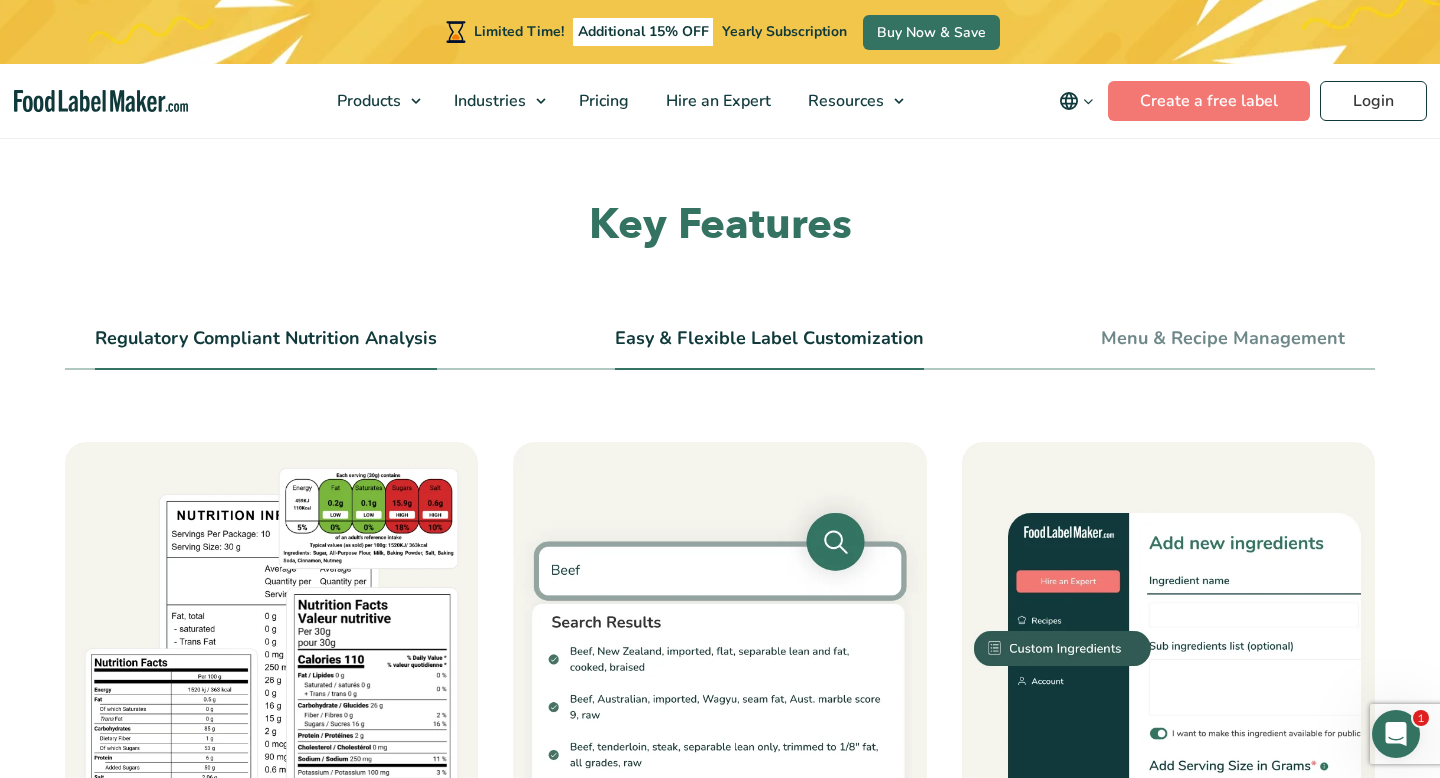 click on "Easy & Flexible Label Customization" at bounding box center (769, 347) 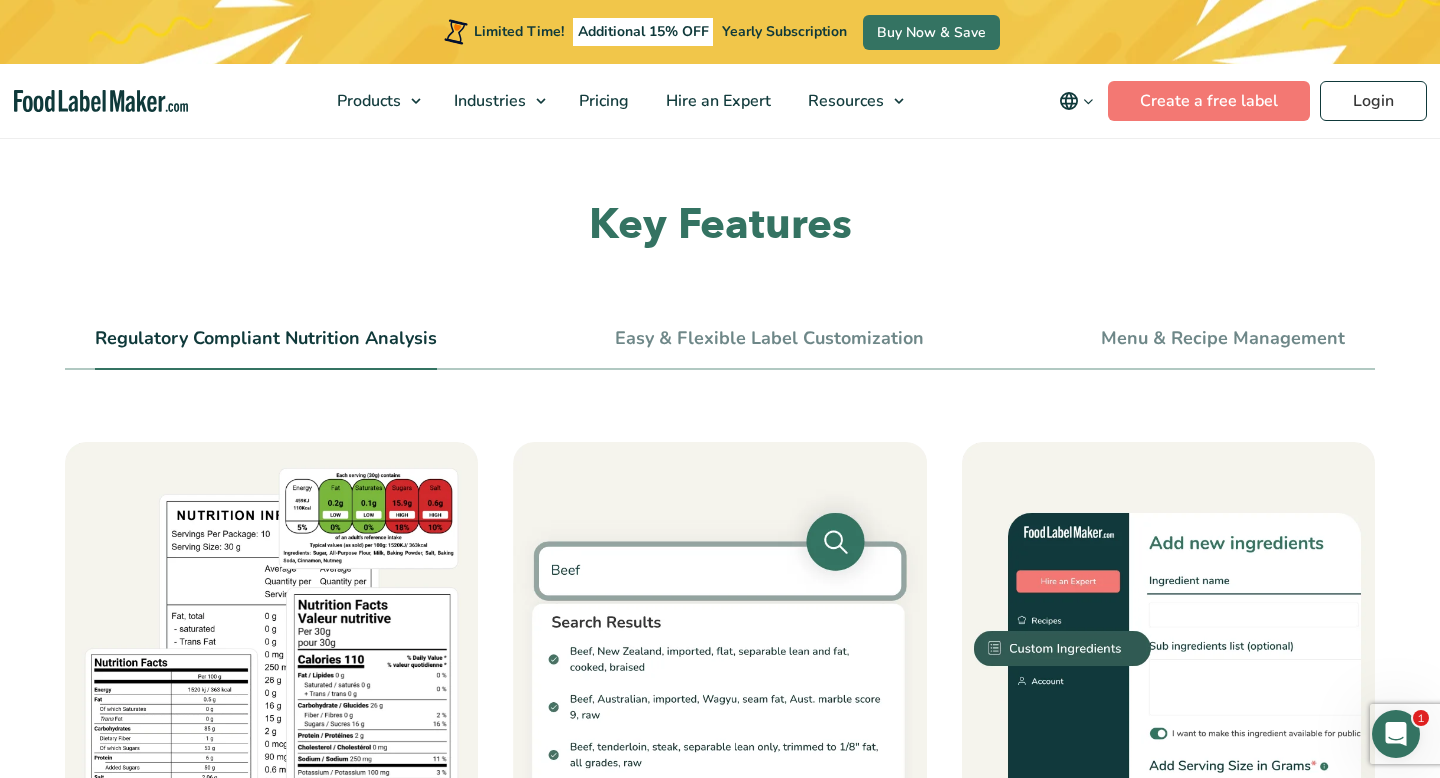 click on "Key Features
Regulatory Compliant Nutrition Analysis
Easy & Flexible Label Customization
Menu & Recipe Management
Learn more" at bounding box center (720, 1346) 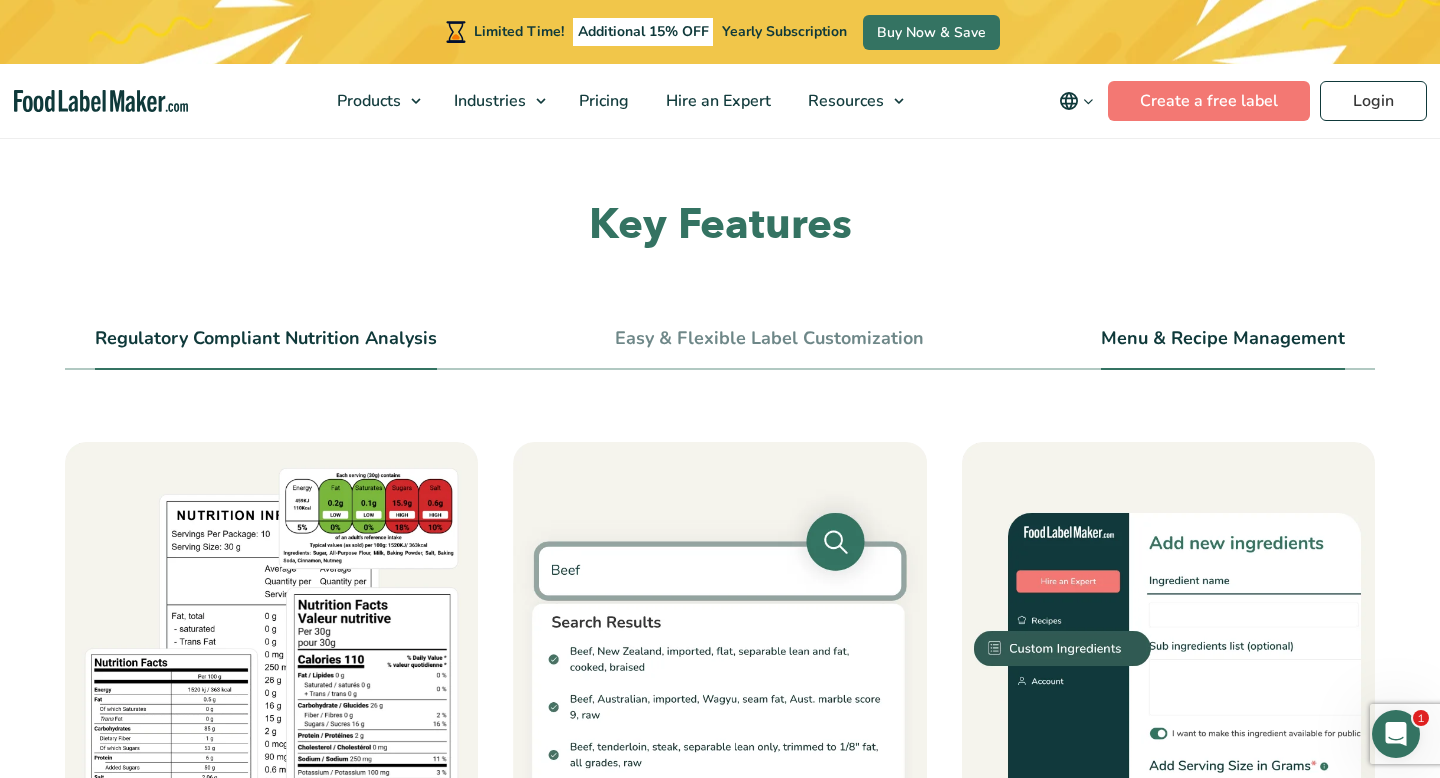 click on "Menu & Recipe Management" at bounding box center [1223, 339] 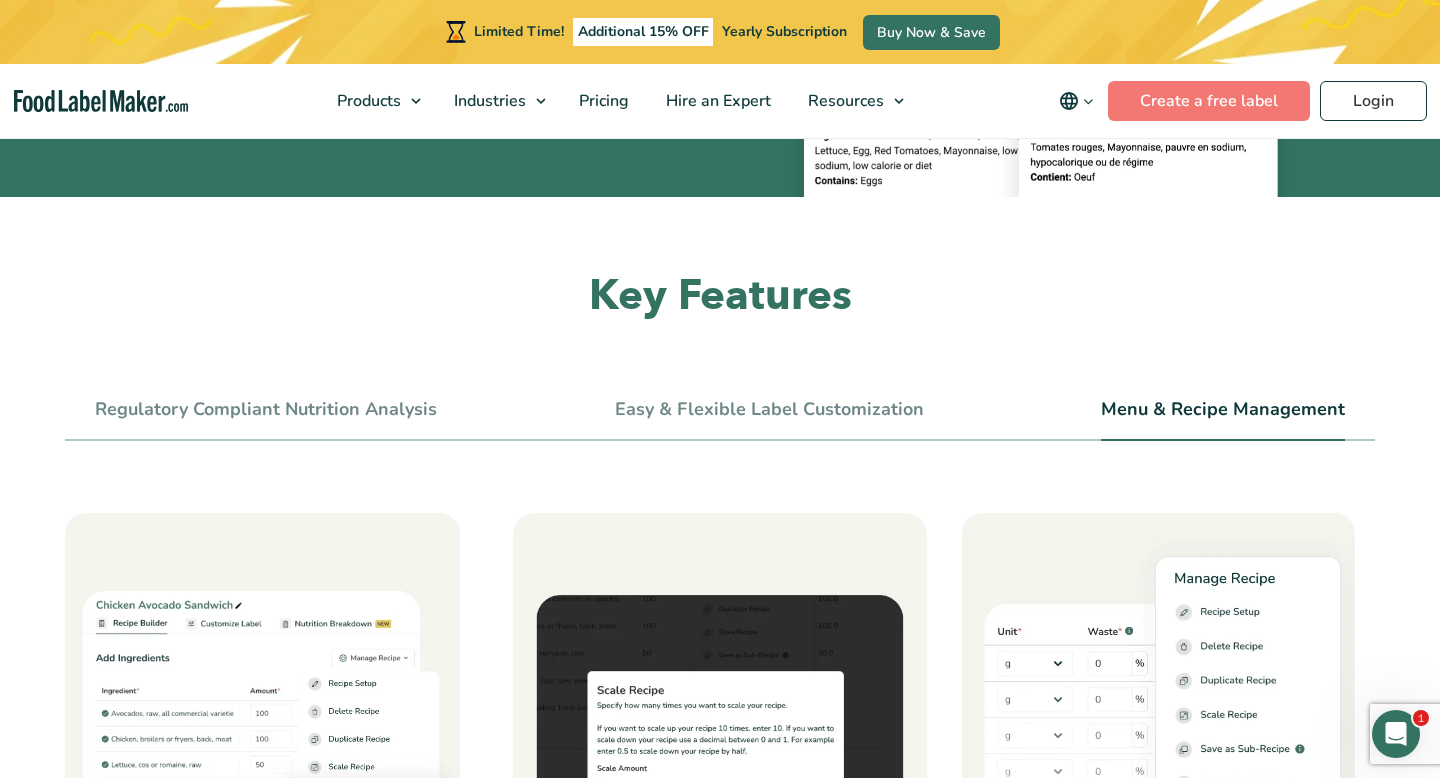 scroll, scrollTop: 561, scrollLeft: 0, axis: vertical 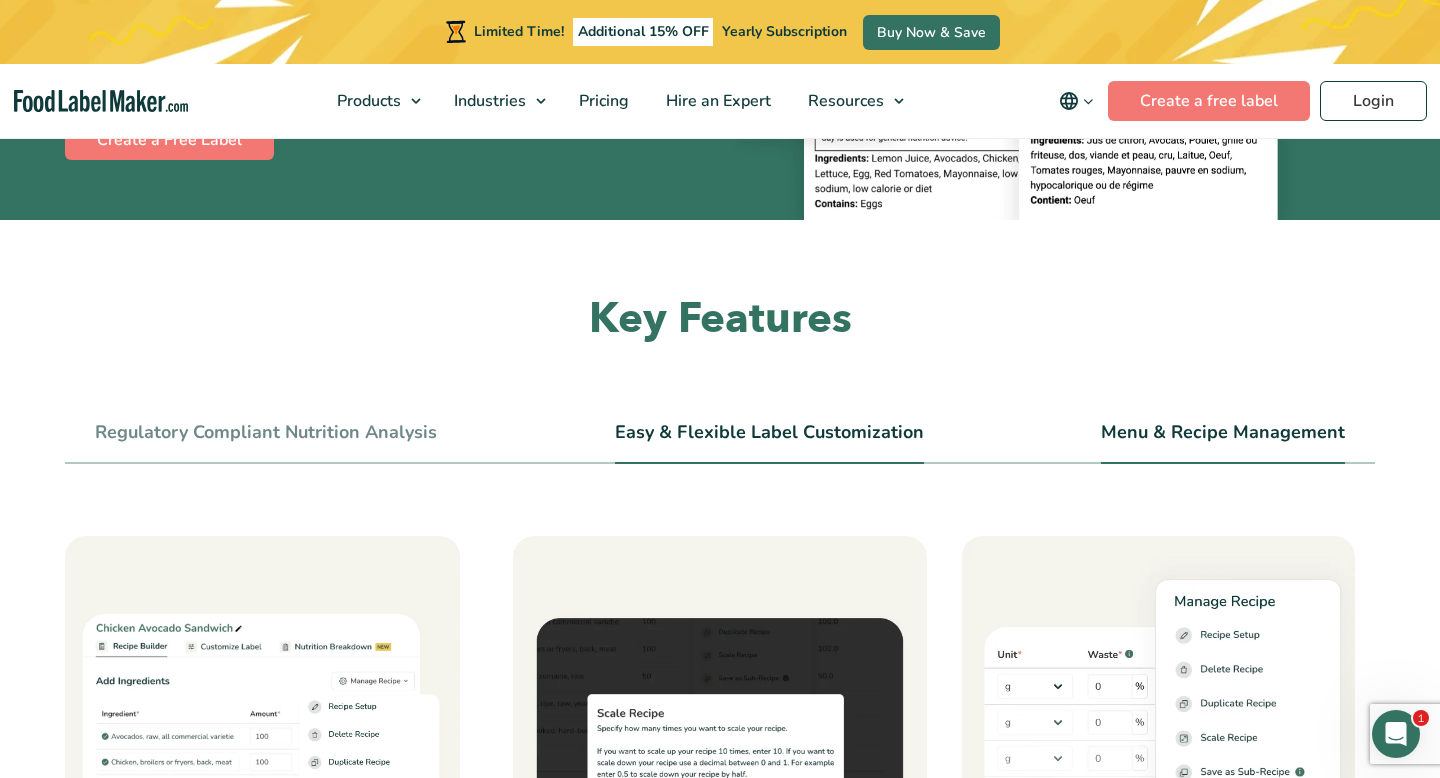 click on "Easy & Flexible Label Customization" at bounding box center (769, 441) 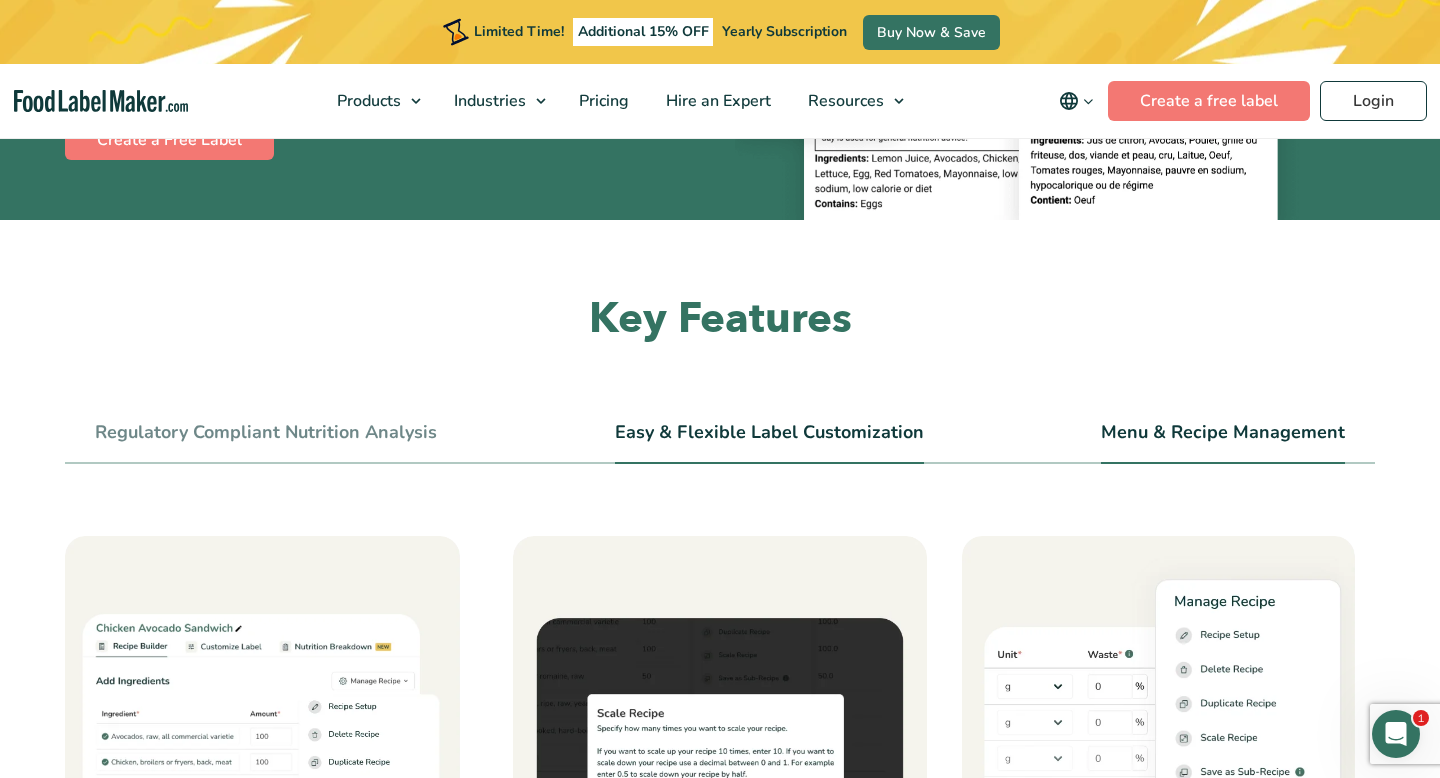 click on "Easy & Flexible Label Customization" at bounding box center (769, 433) 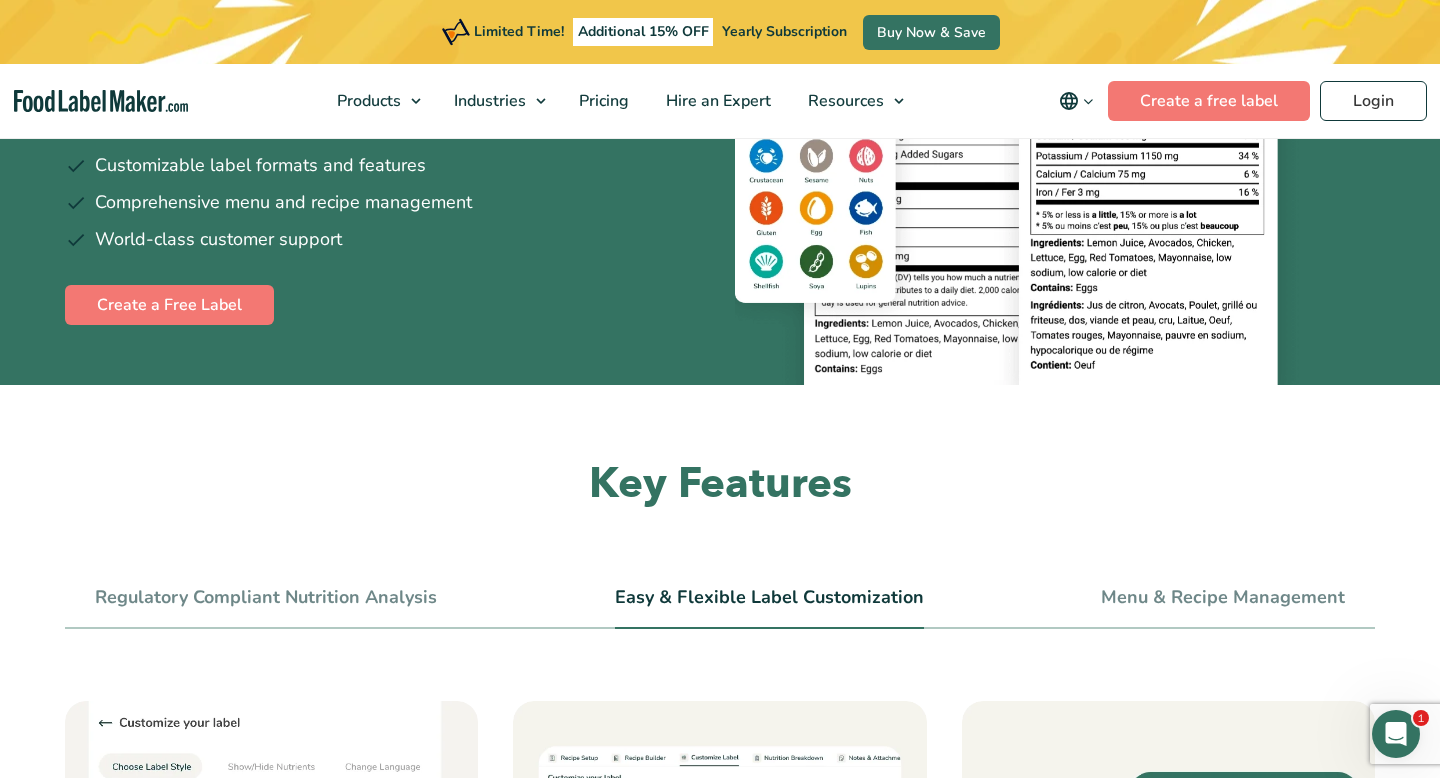 scroll, scrollTop: 430, scrollLeft: 0, axis: vertical 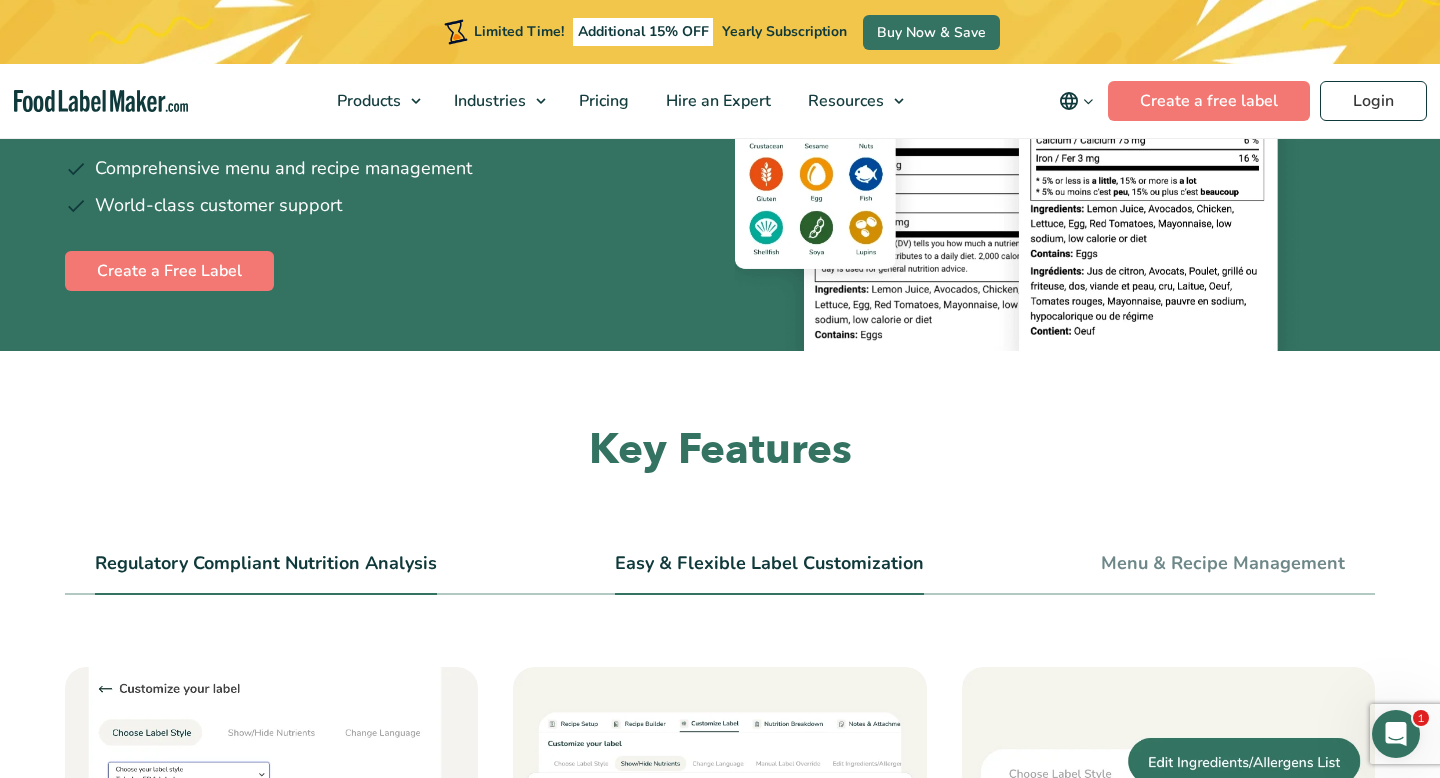 click on "Regulatory Compliant Nutrition Analysis" at bounding box center (266, 564) 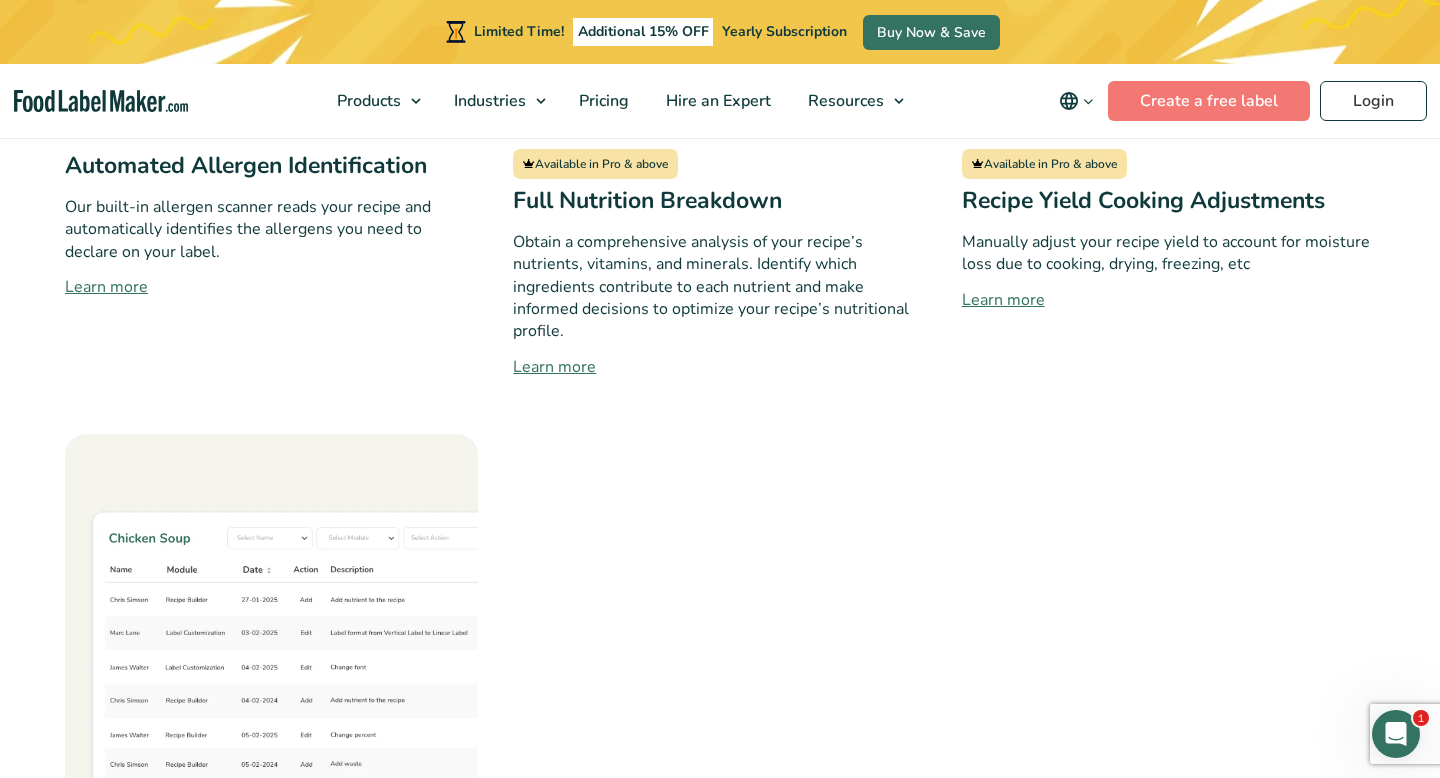 scroll, scrollTop: 2052, scrollLeft: 0, axis: vertical 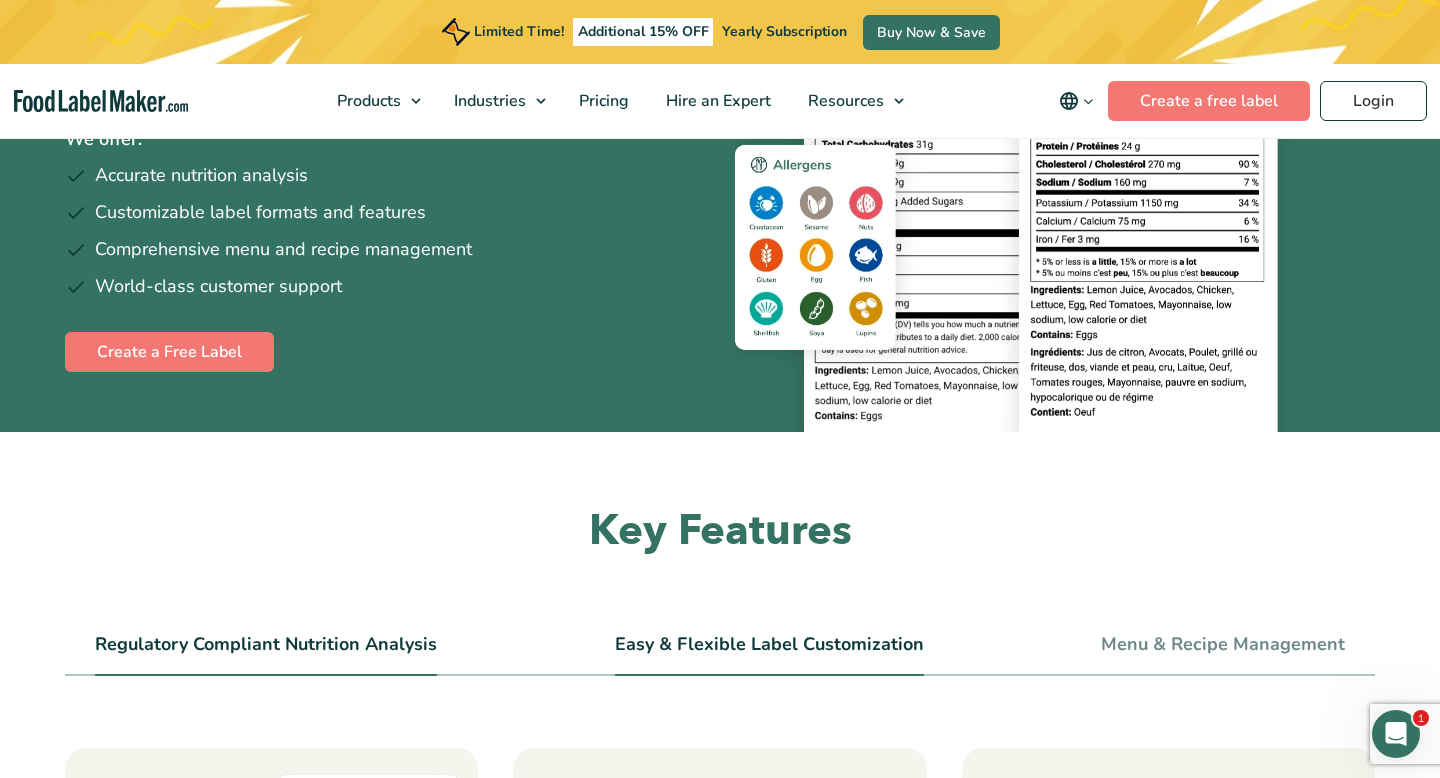 click on "Easy & Flexible Label Customization" at bounding box center (769, 645) 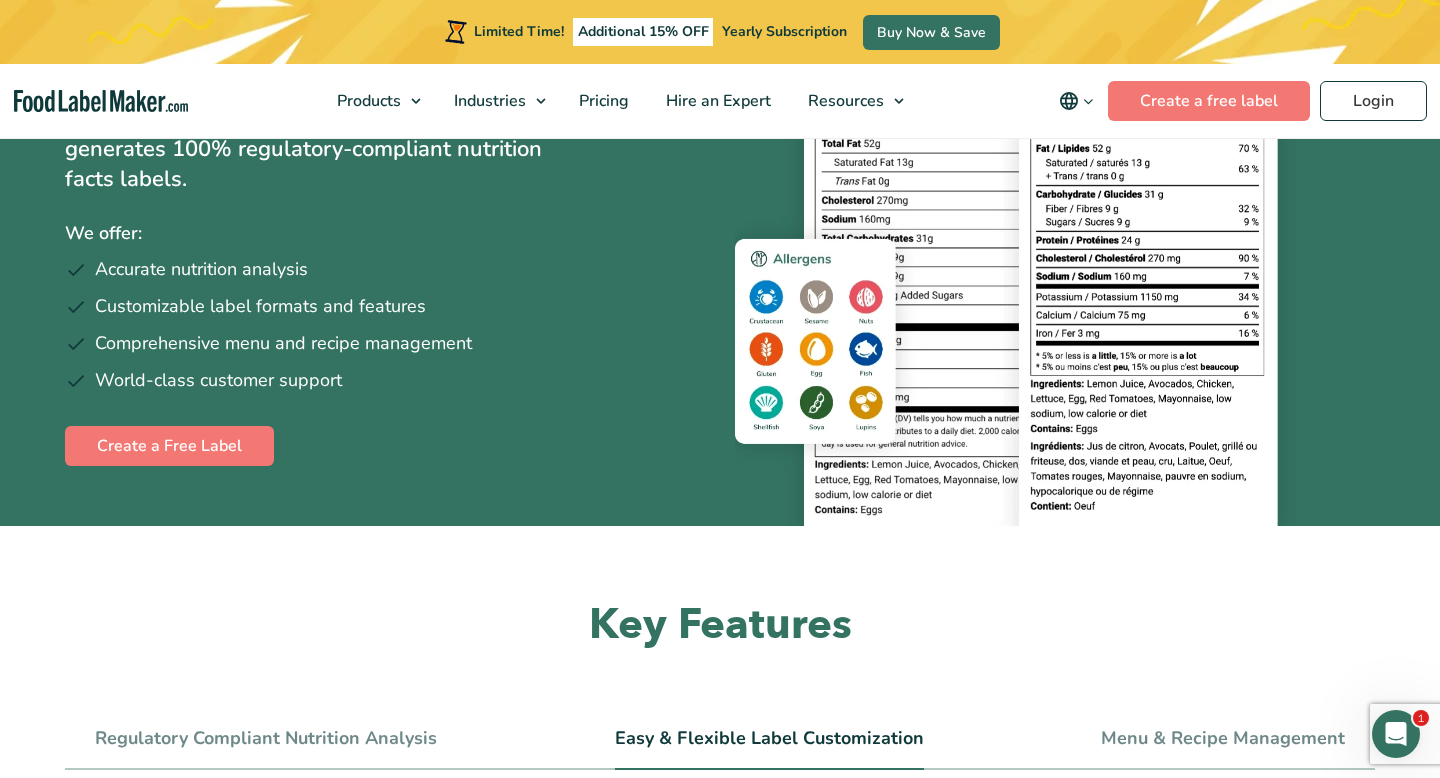 scroll, scrollTop: 237, scrollLeft: 0, axis: vertical 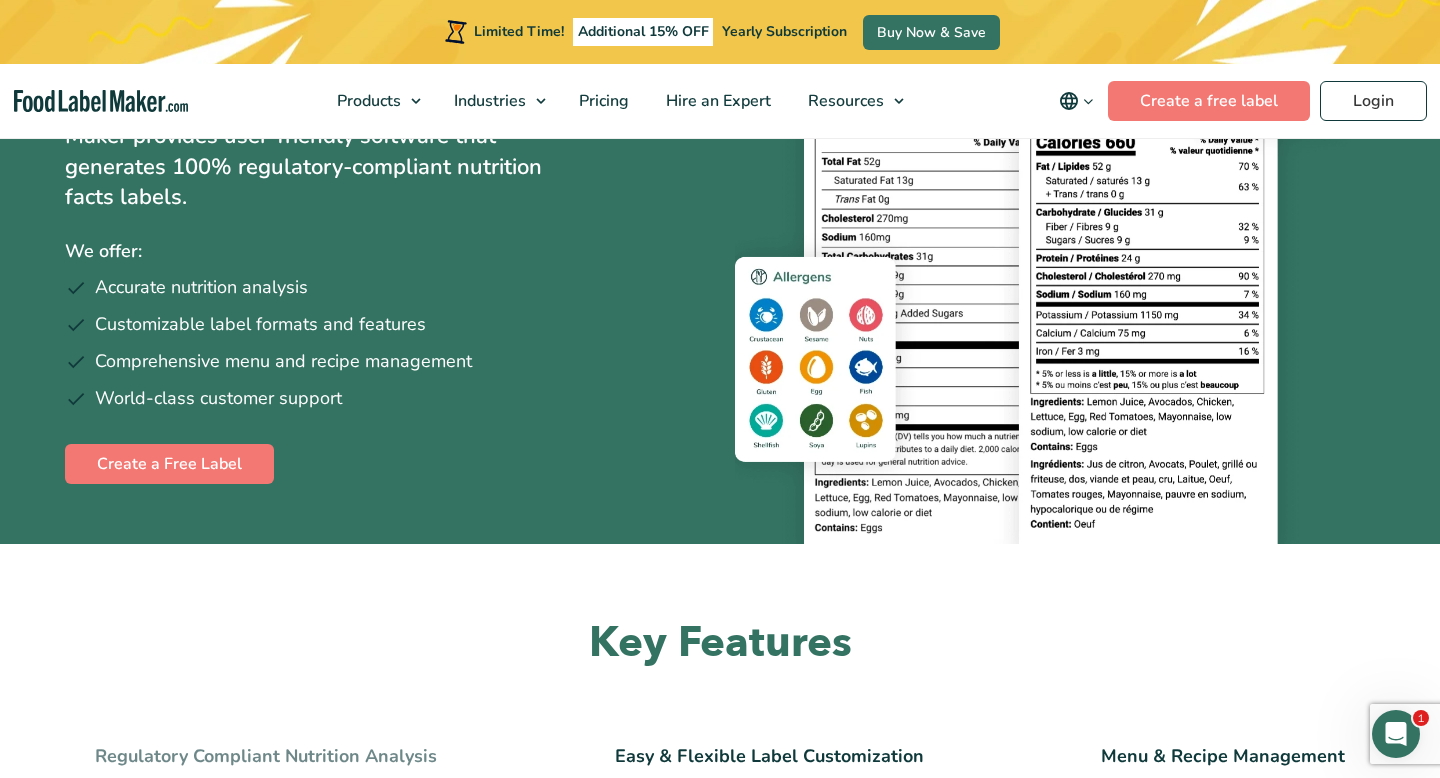 click on "Menu & Recipe Management" at bounding box center (1223, 757) 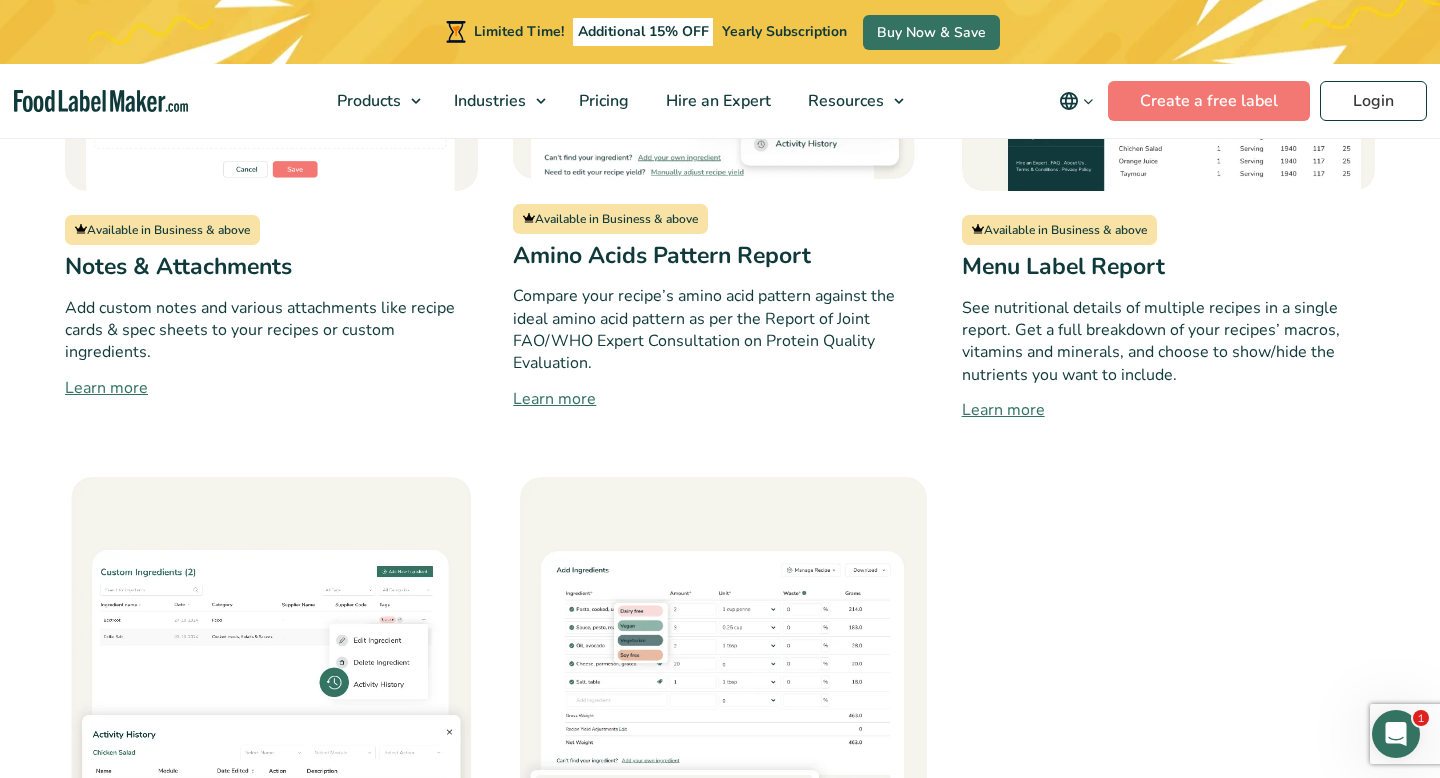 scroll, scrollTop: 3339, scrollLeft: 0, axis: vertical 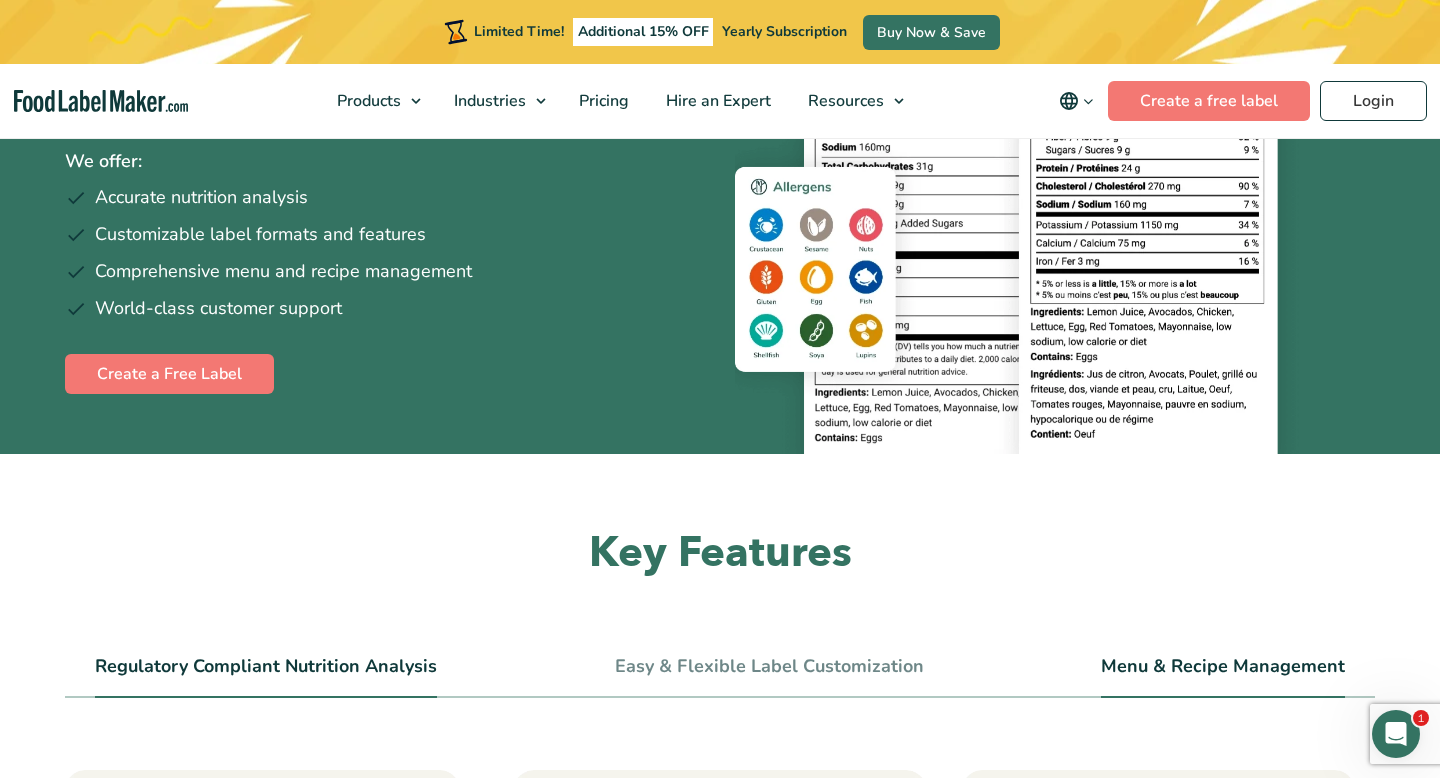 click on "Regulatory Compliant Nutrition Analysis" at bounding box center (266, 667) 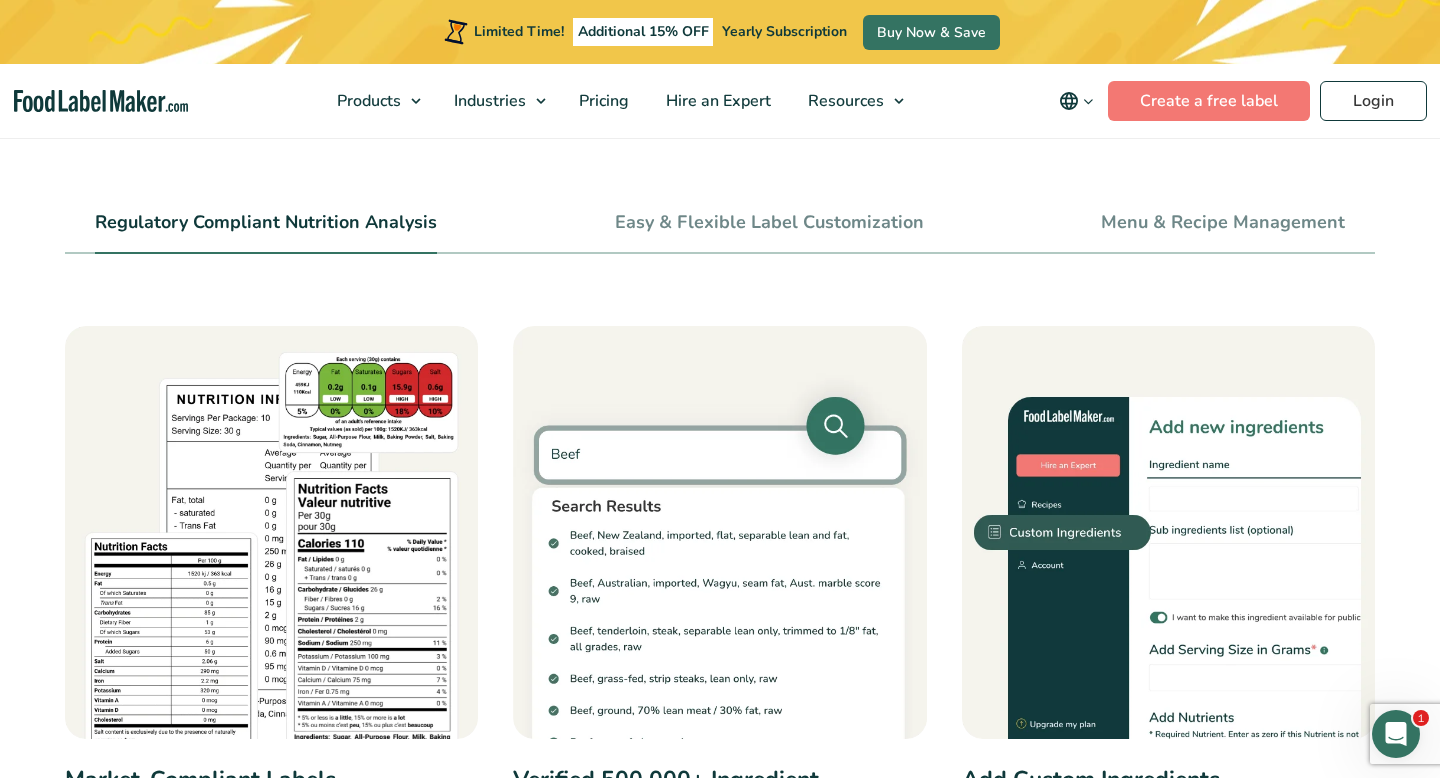 scroll, scrollTop: 742, scrollLeft: 0, axis: vertical 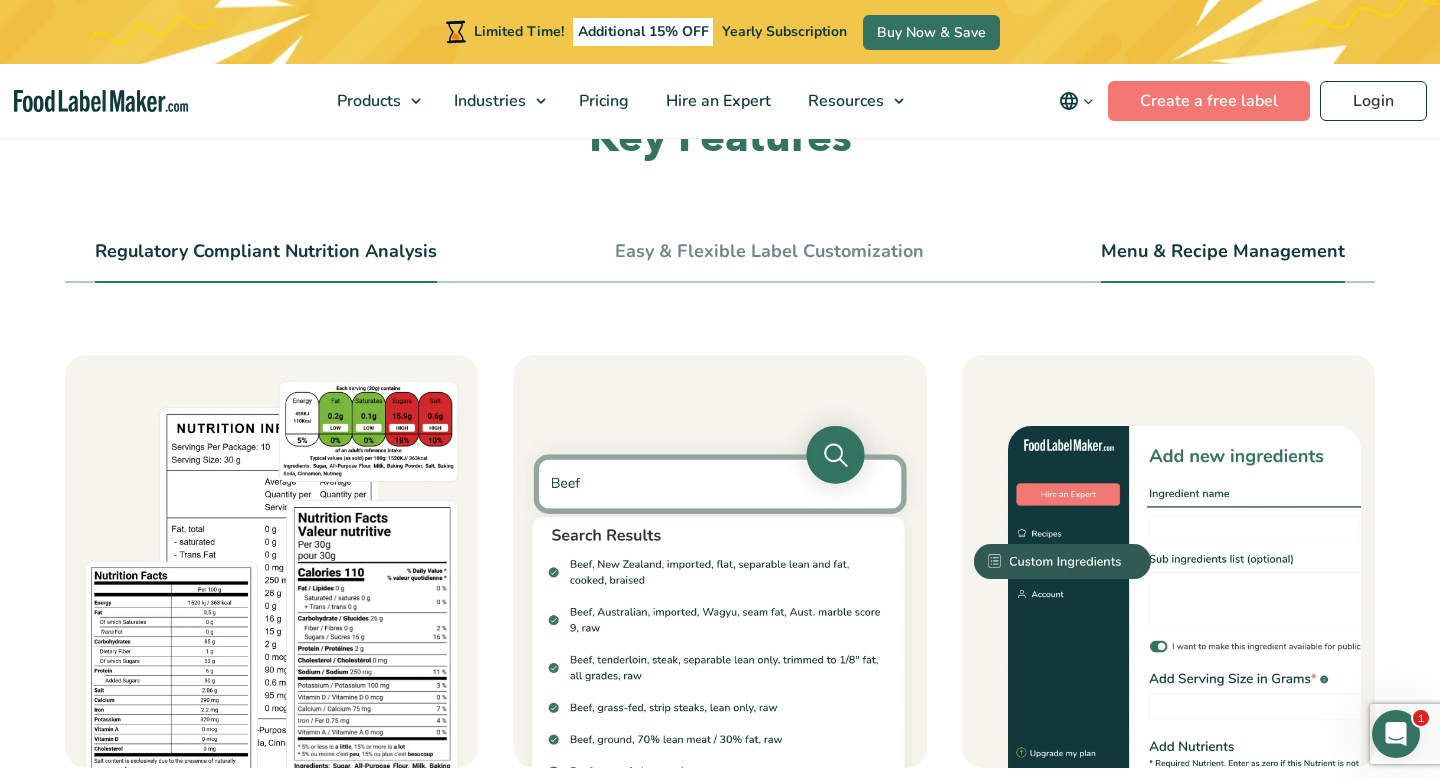 click on "Menu & Recipe Management" at bounding box center [1223, 252] 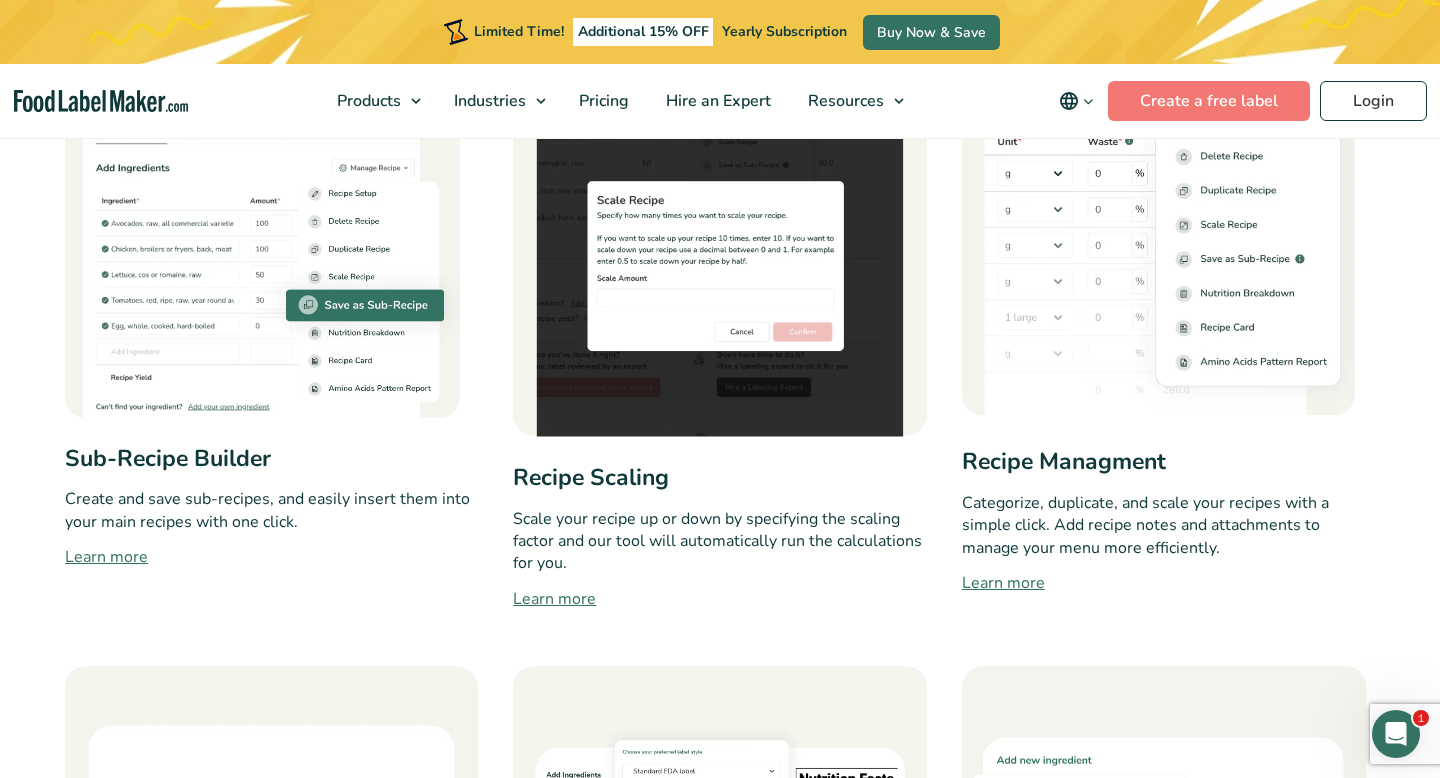scroll, scrollTop: 1064, scrollLeft: 0, axis: vertical 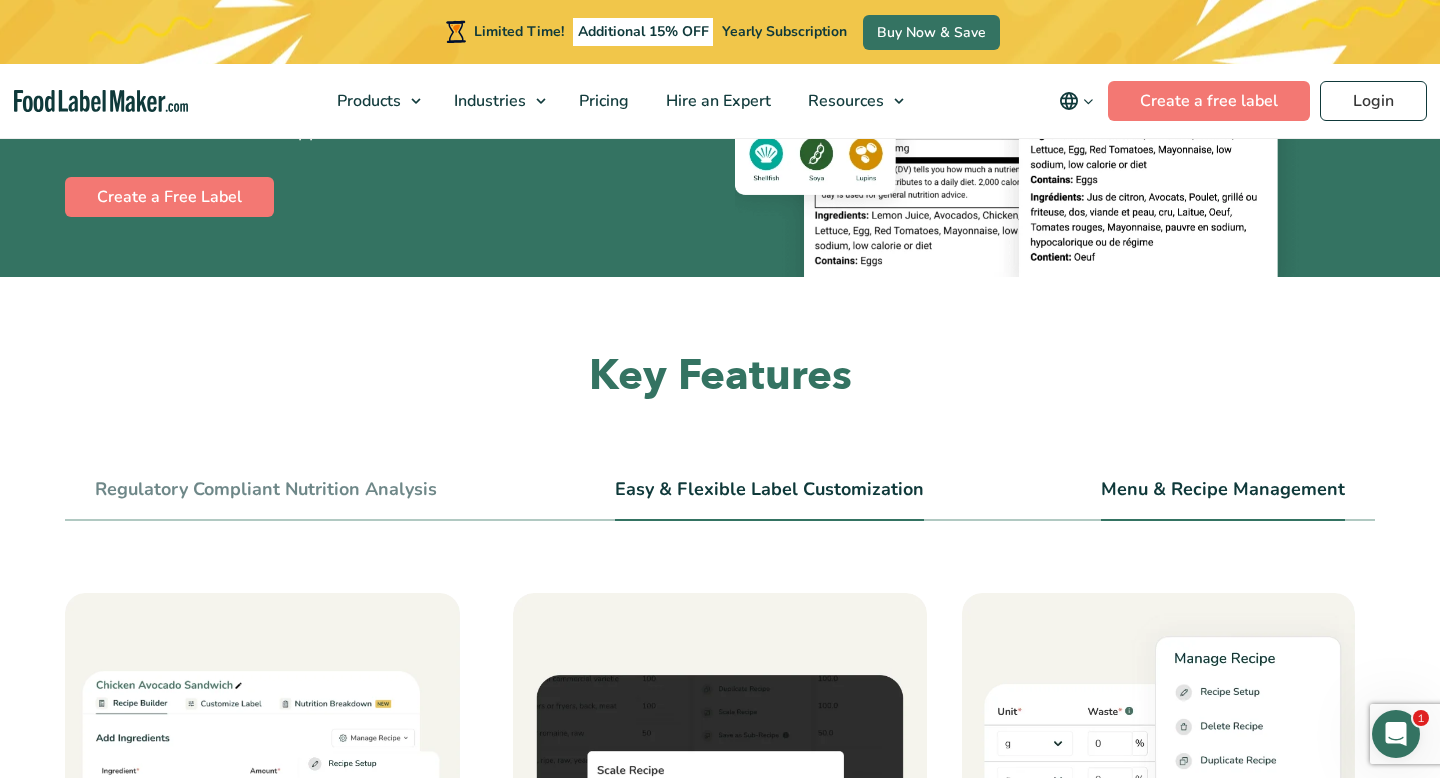 click on "Easy & Flexible Label Customization" at bounding box center [769, 498] 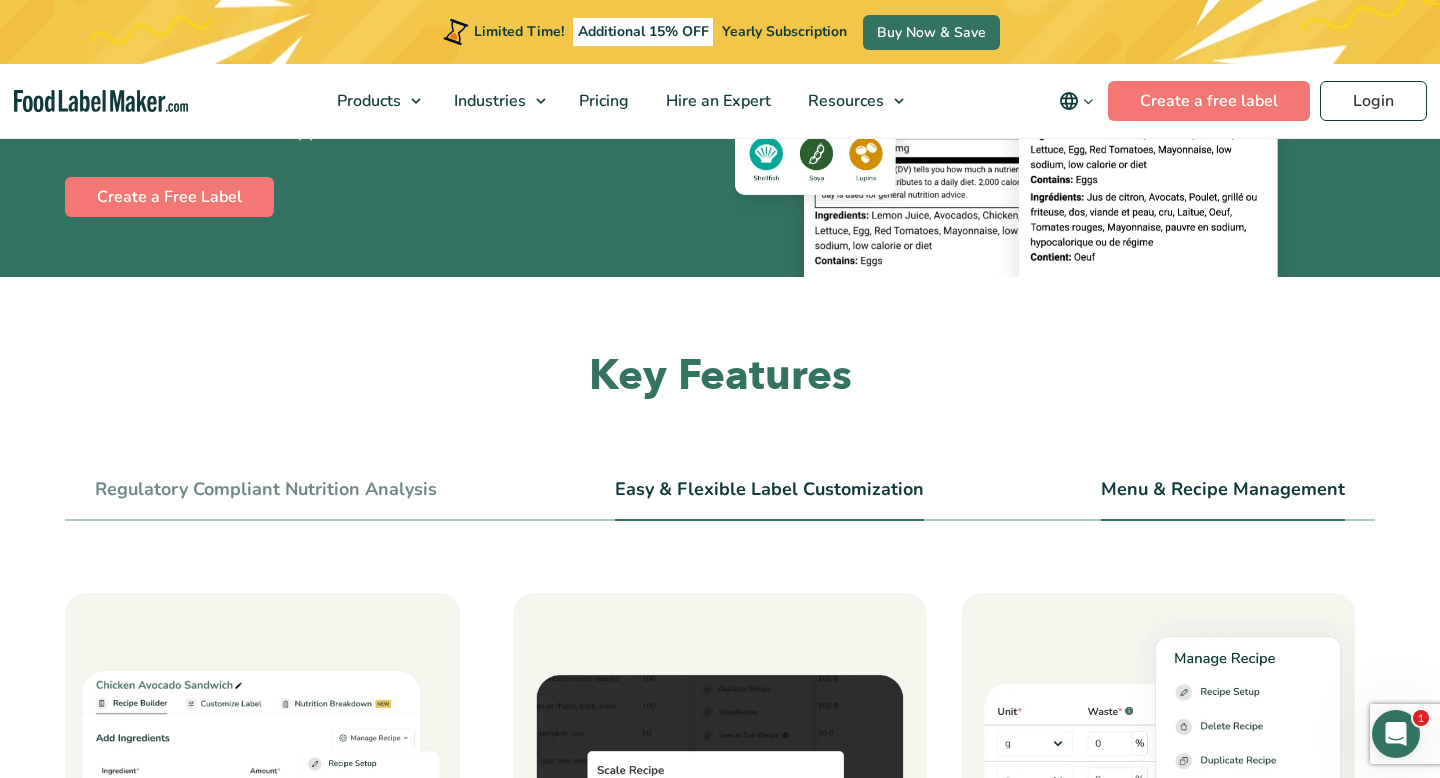 click on "Easy & Flexible Label Customization" at bounding box center [769, 490] 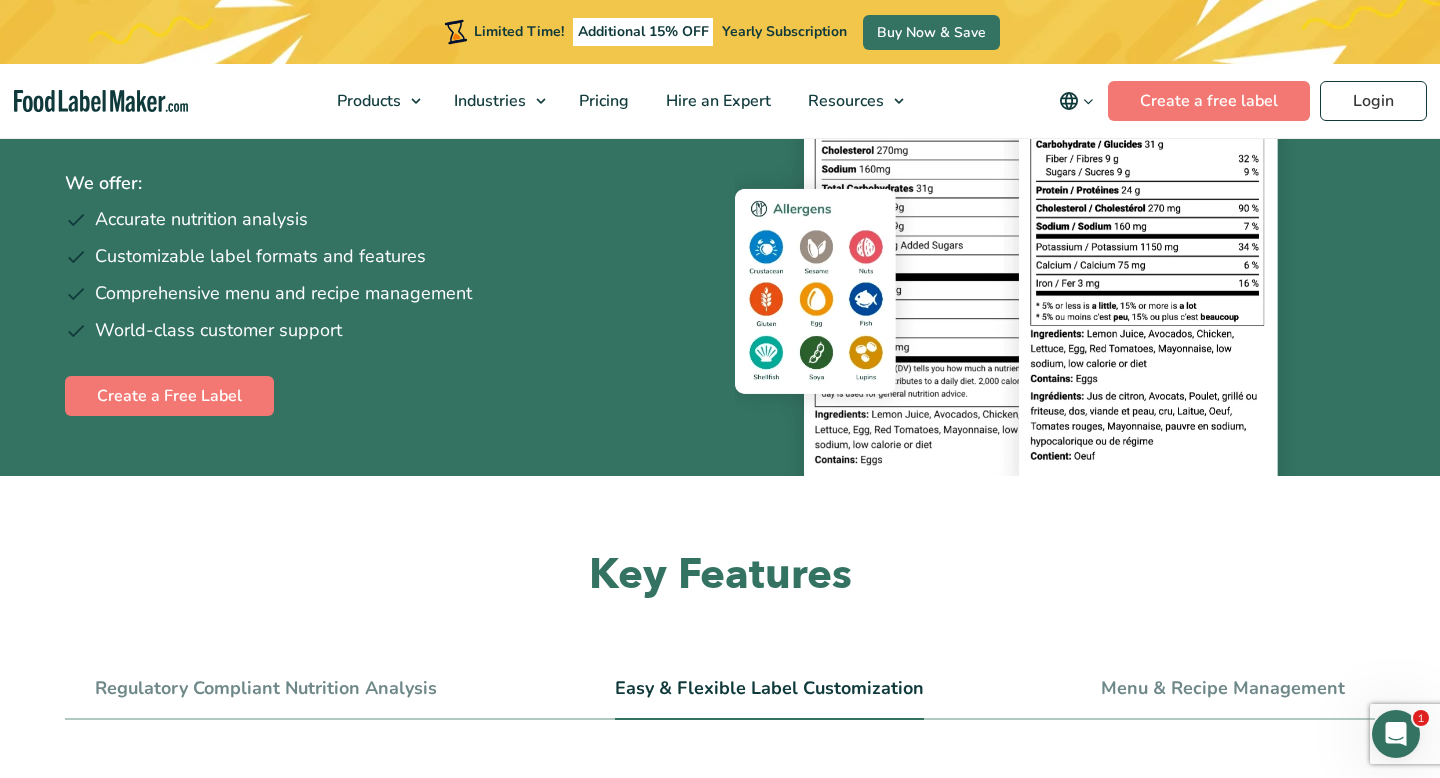 scroll, scrollTop: 363, scrollLeft: 0, axis: vertical 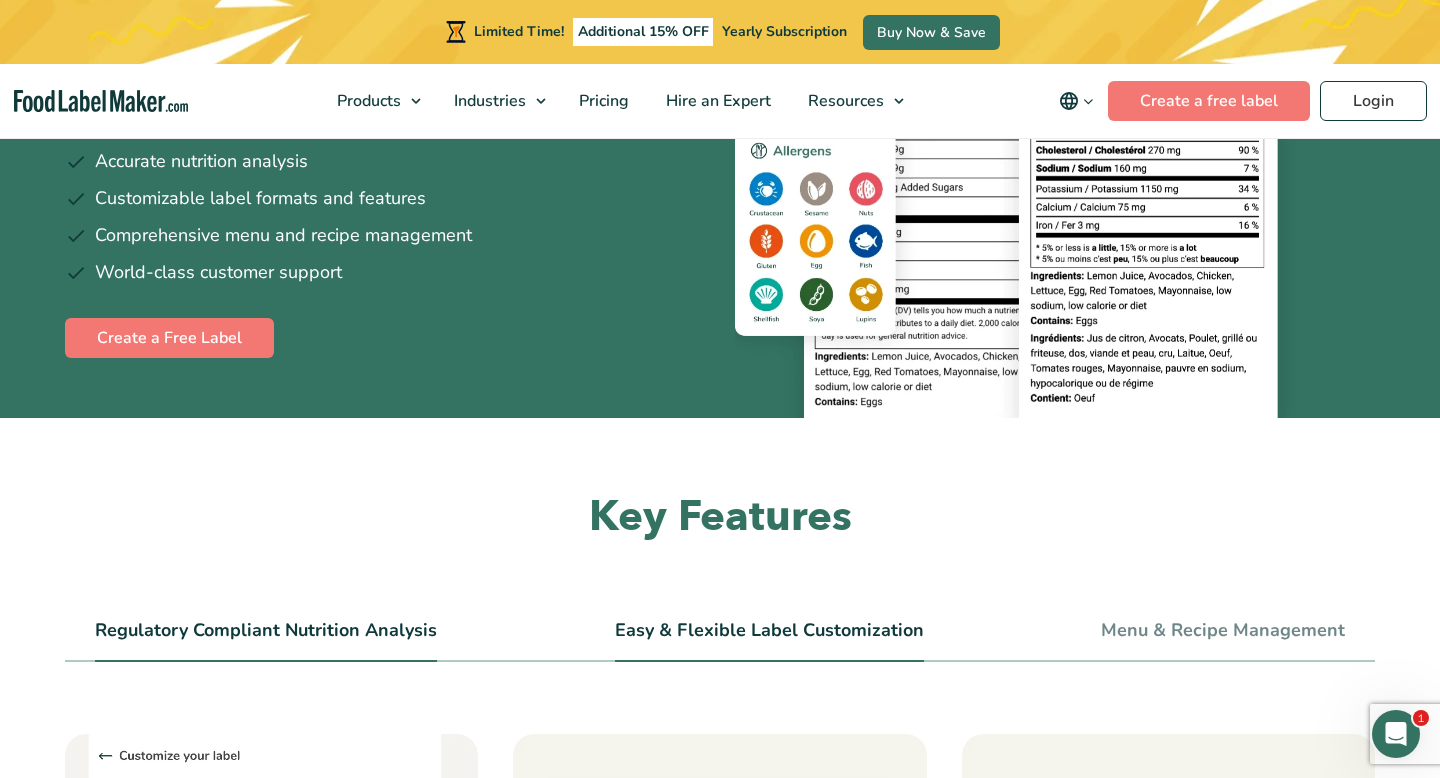 click on "Regulatory Compliant Nutrition Analysis" at bounding box center (266, 631) 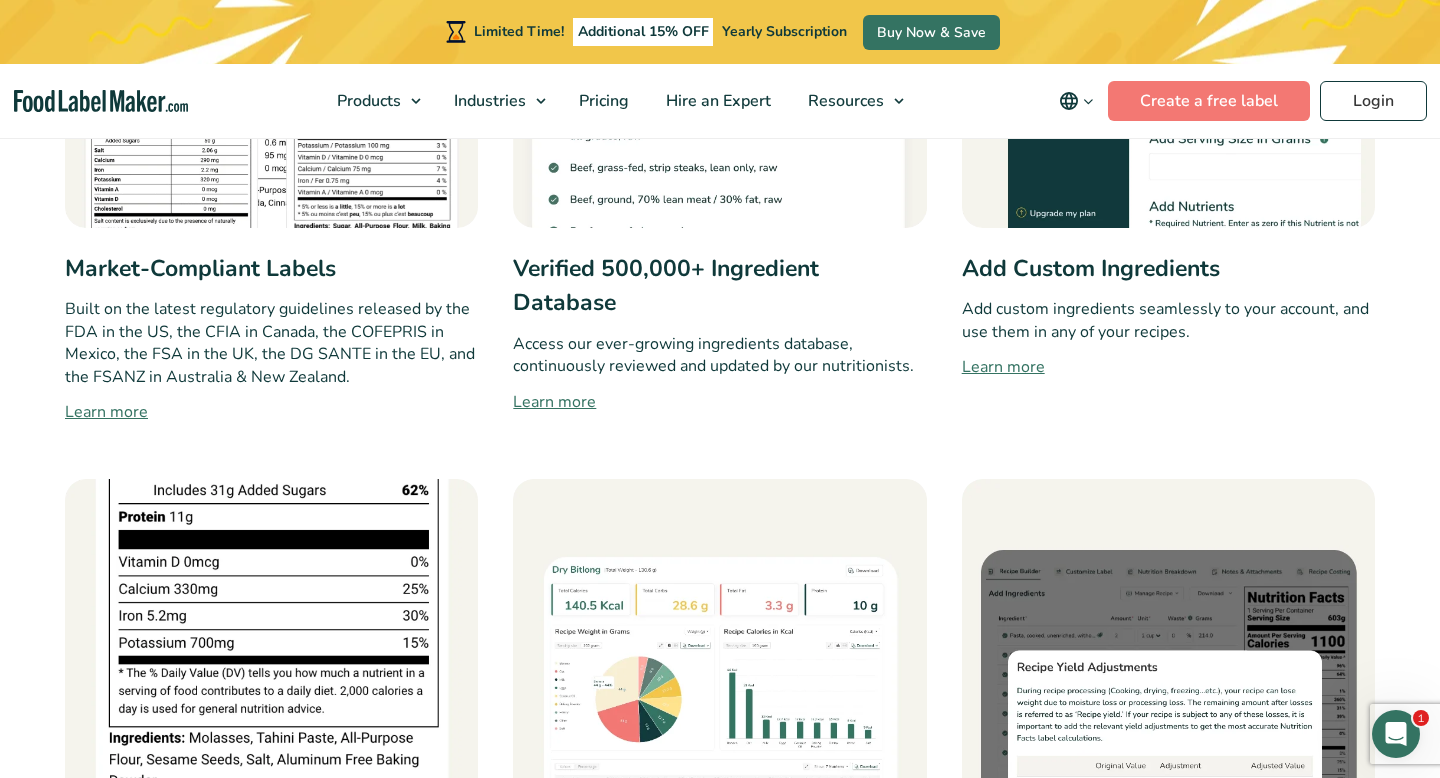 scroll, scrollTop: 1016, scrollLeft: 0, axis: vertical 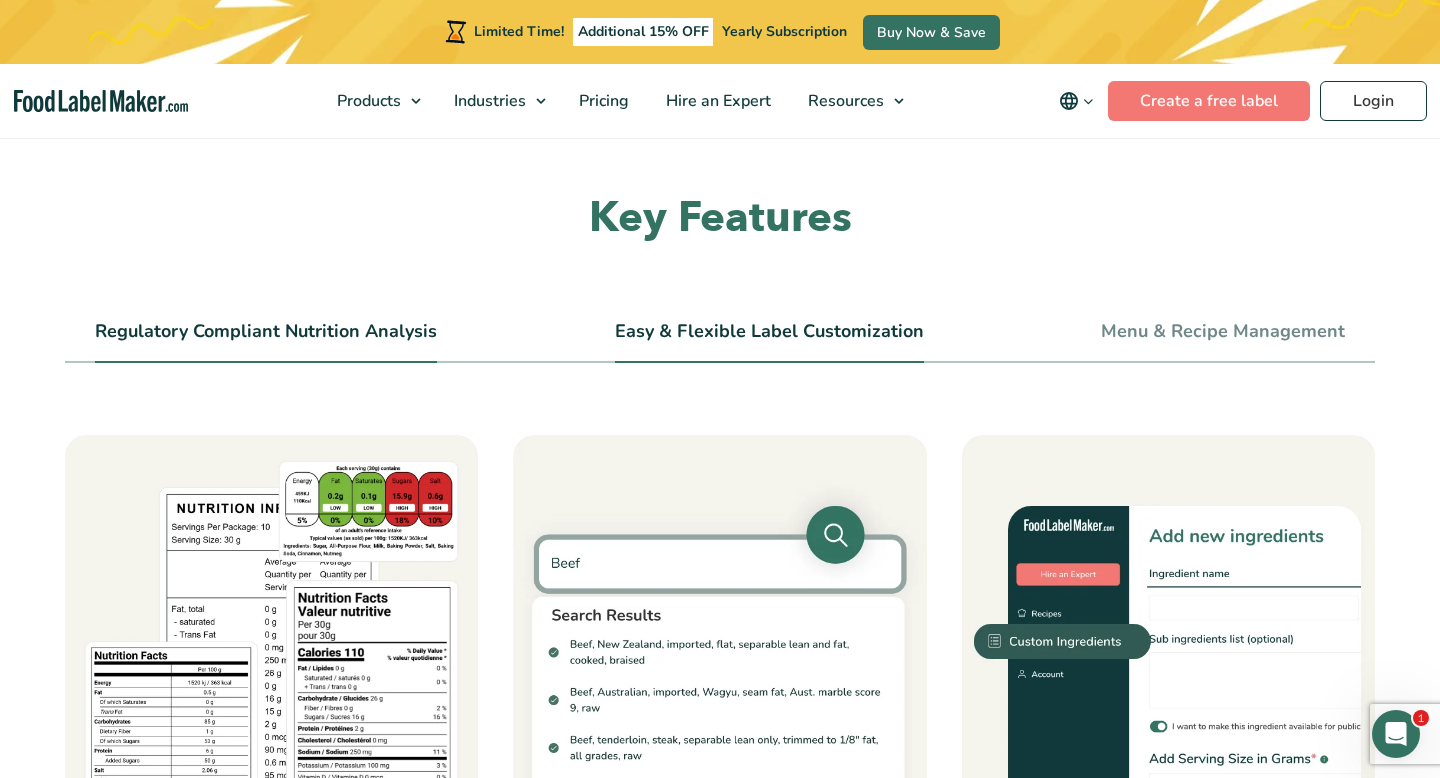 click on "Easy & Flexible Label Customization" at bounding box center [769, 332] 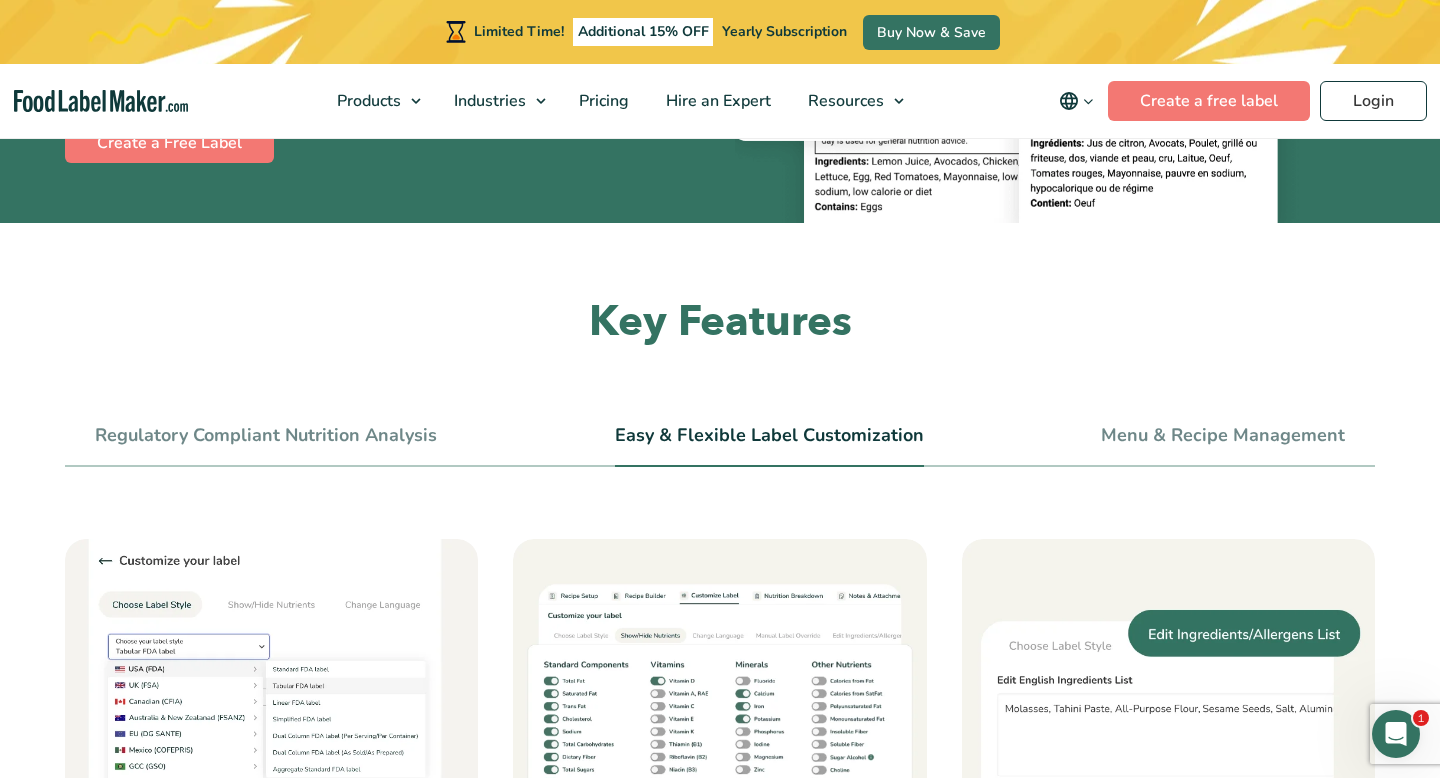 scroll, scrollTop: 555, scrollLeft: 0, axis: vertical 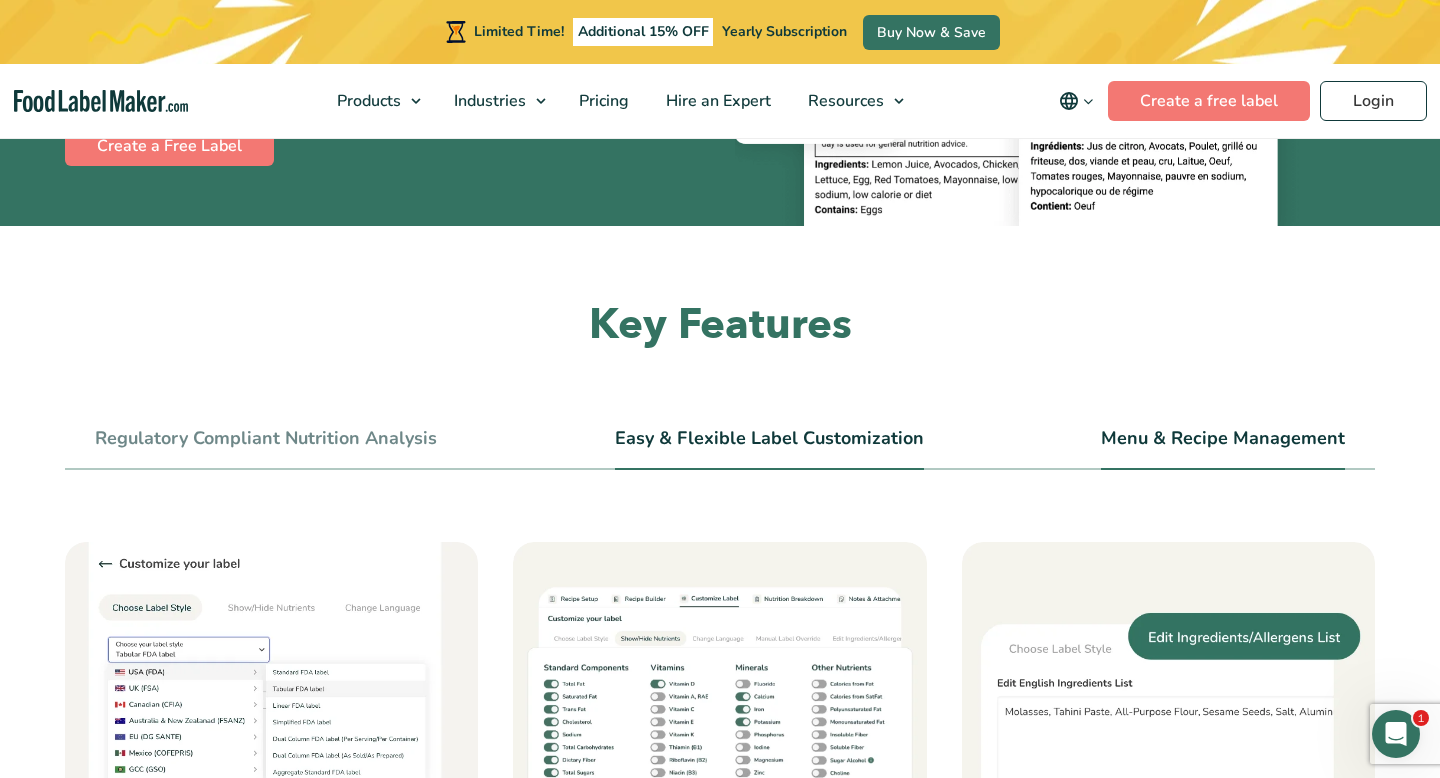 click on "Menu & Recipe Management" at bounding box center (1223, 439) 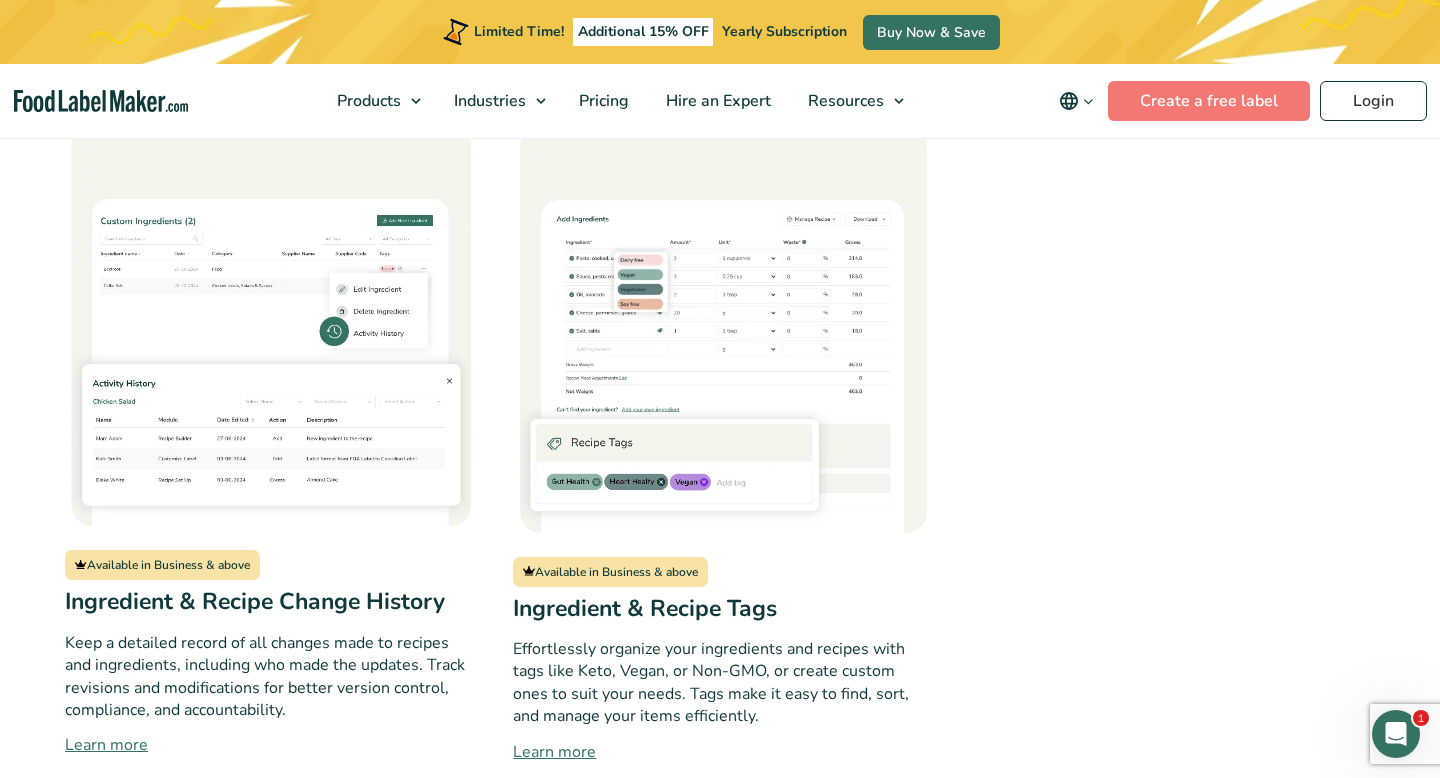 scroll, scrollTop: 3766, scrollLeft: 0, axis: vertical 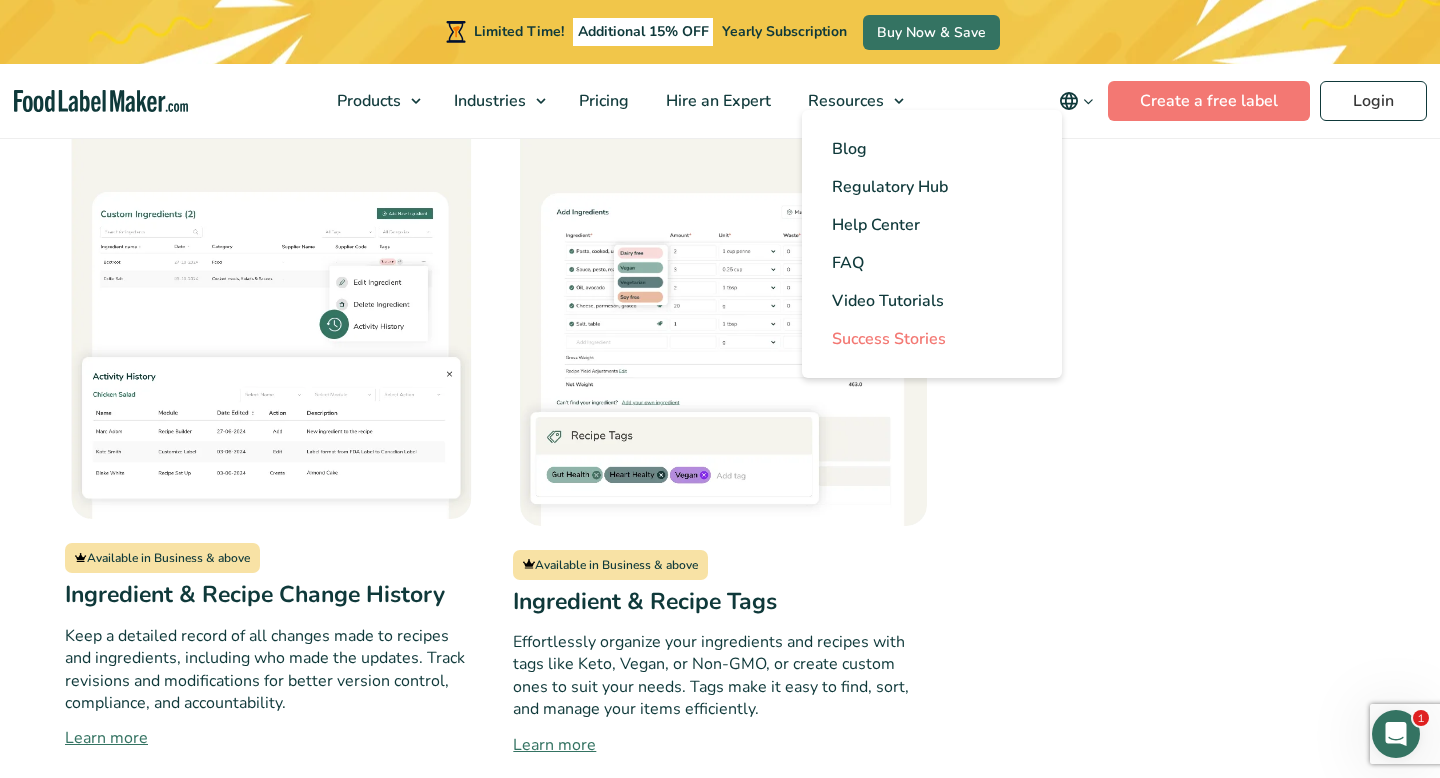 click on "Success Stories" at bounding box center [889, 339] 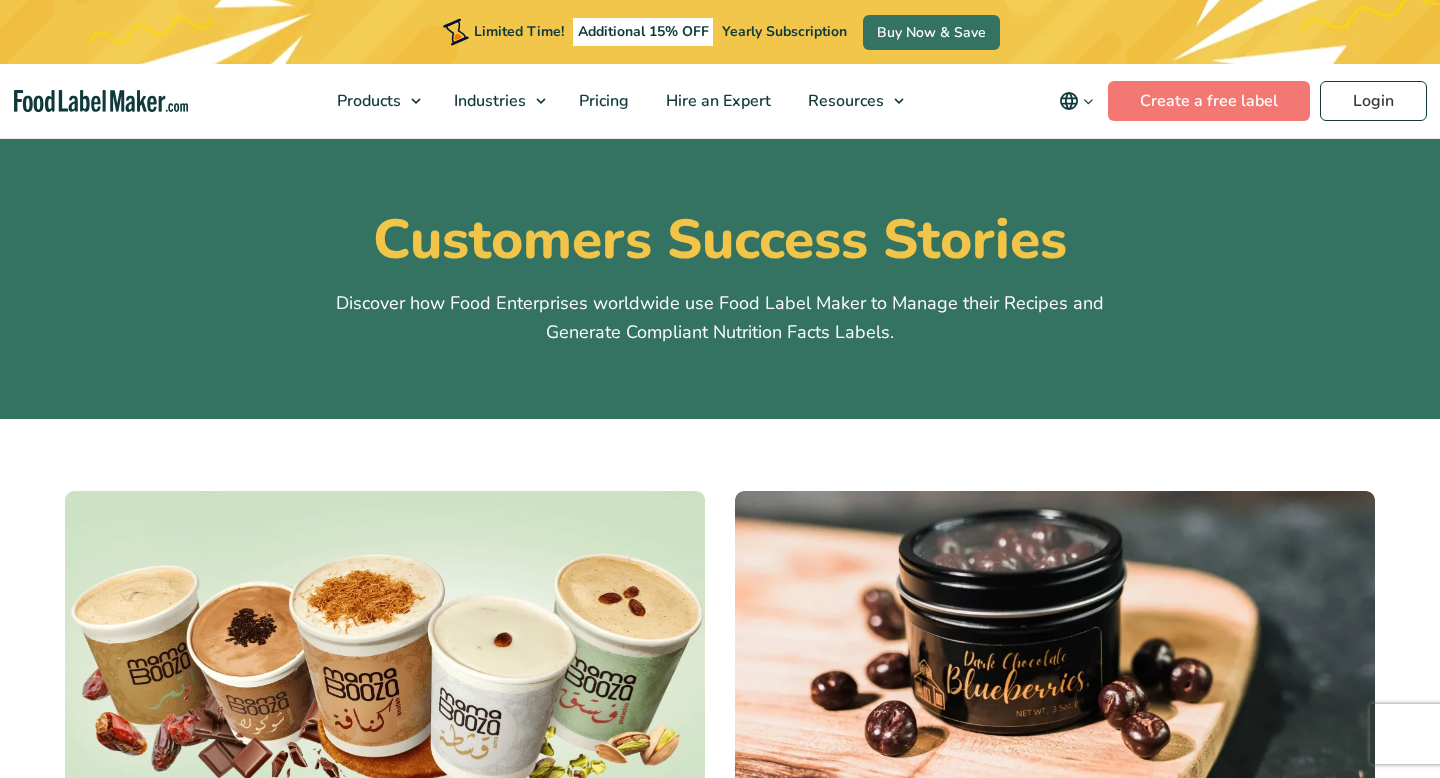 scroll, scrollTop: 641, scrollLeft: 0, axis: vertical 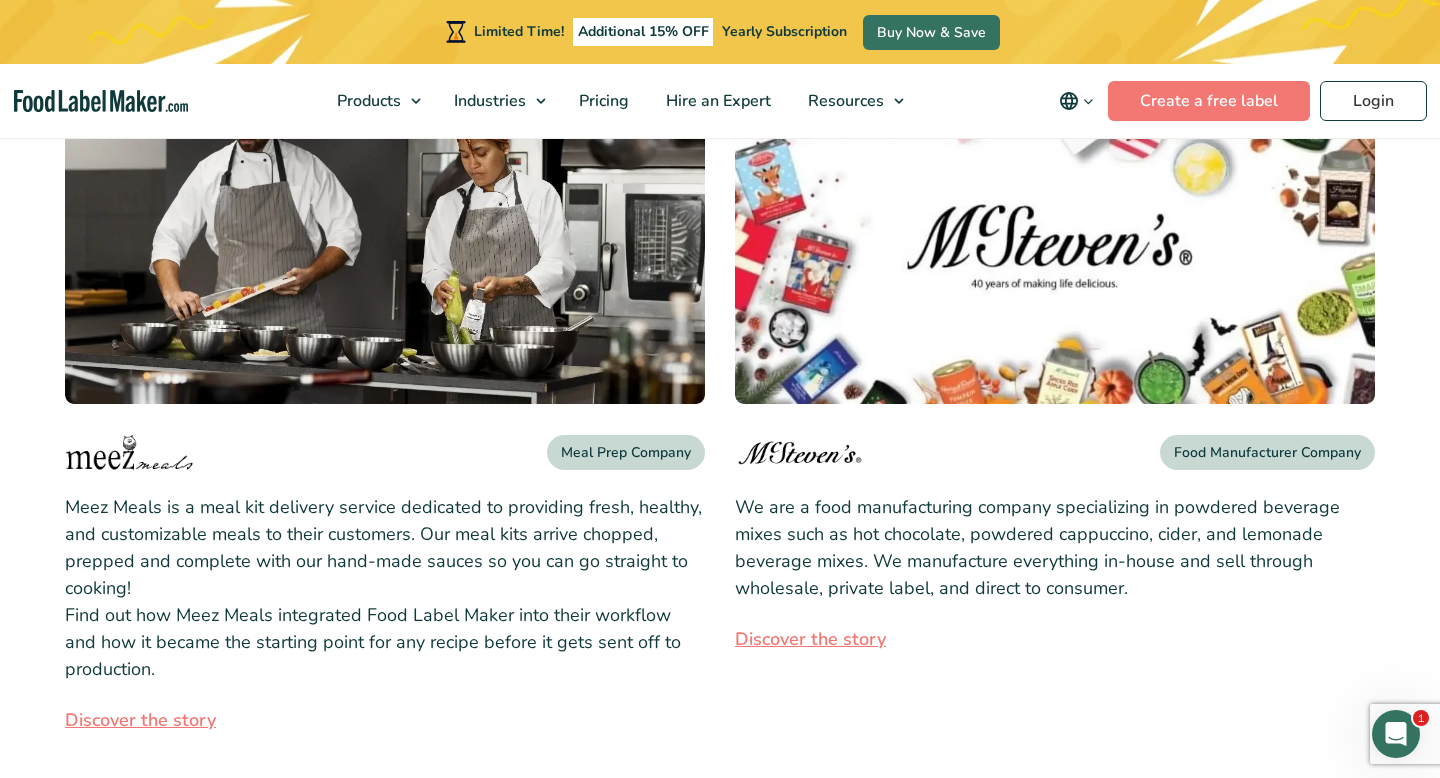 click on "Discover the story" at bounding box center (385, 720) 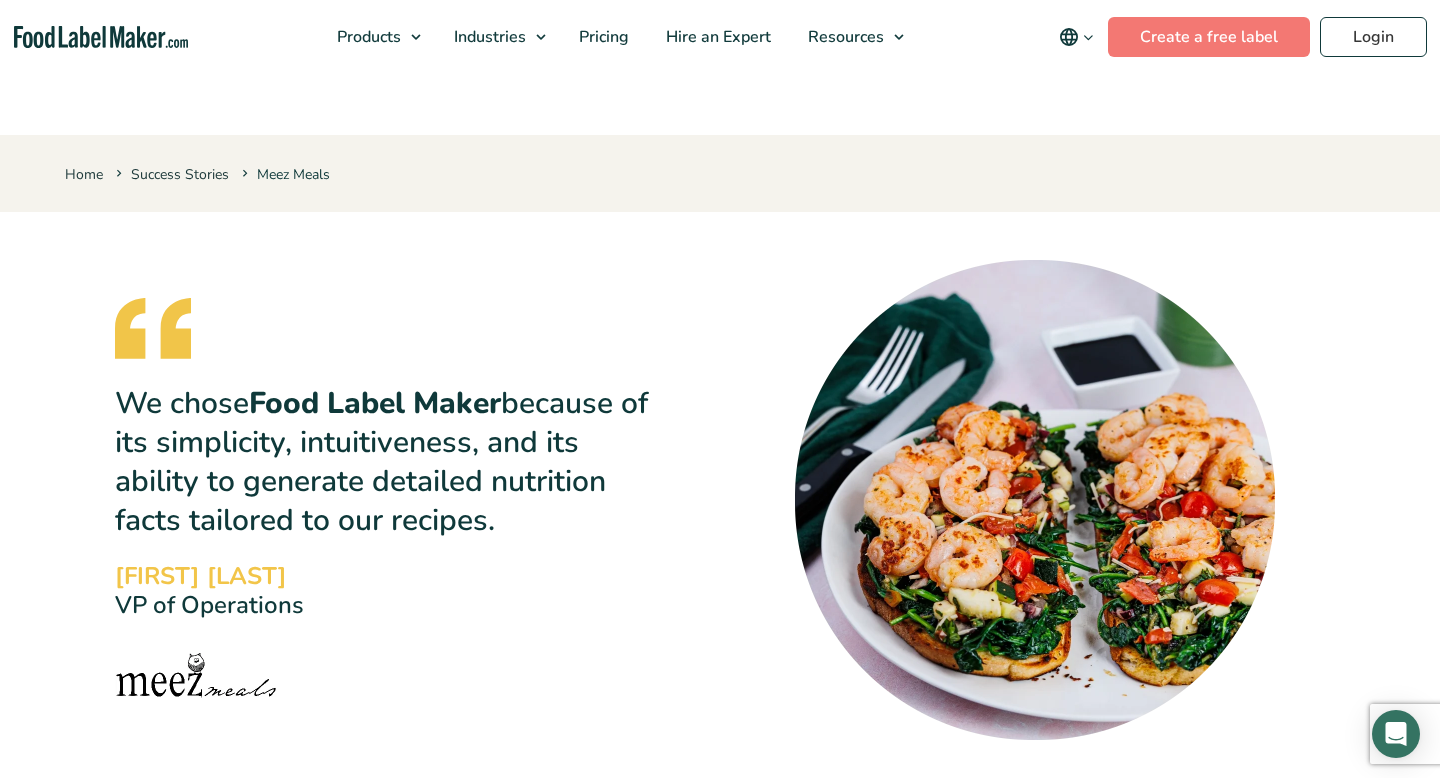 scroll, scrollTop: 251, scrollLeft: 0, axis: vertical 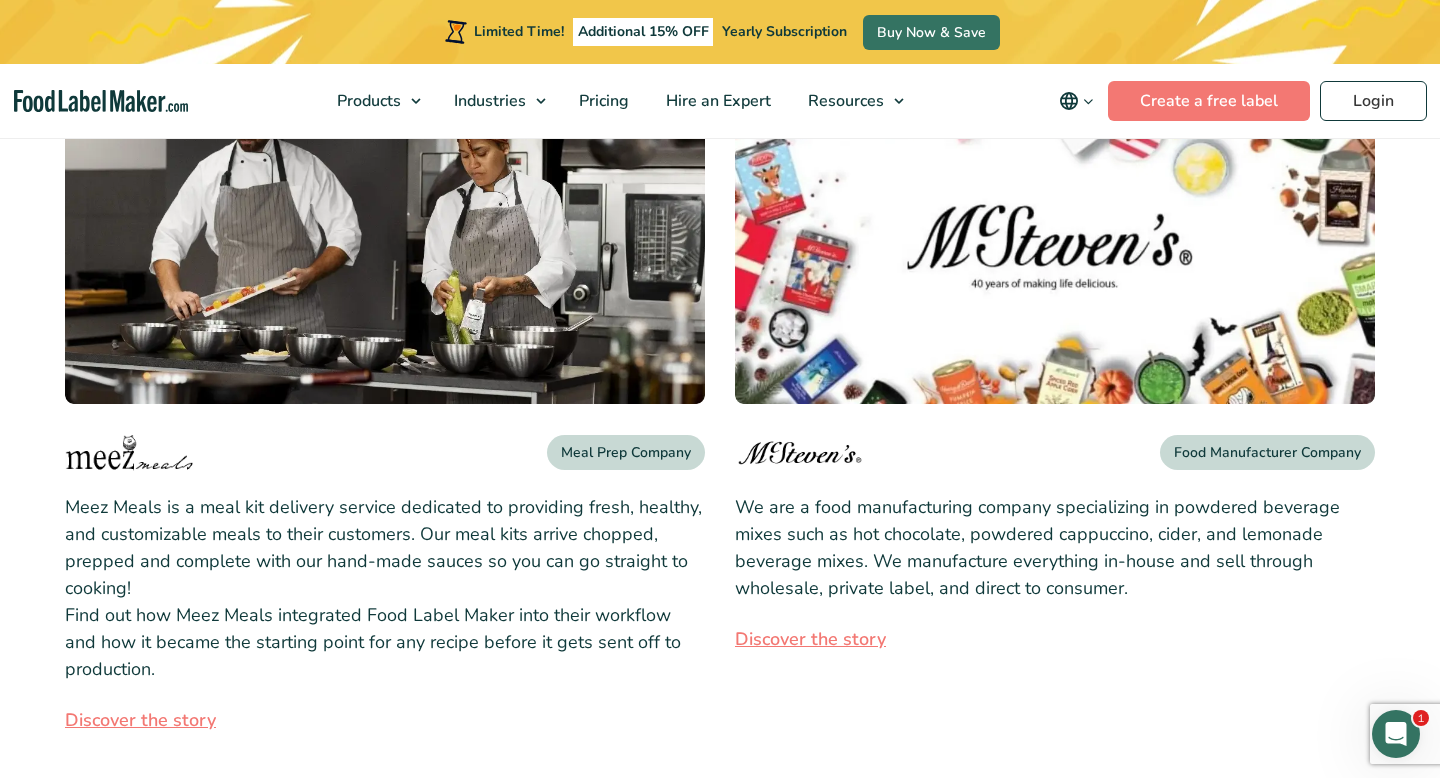 click on "Discover the story" at bounding box center (1055, 639) 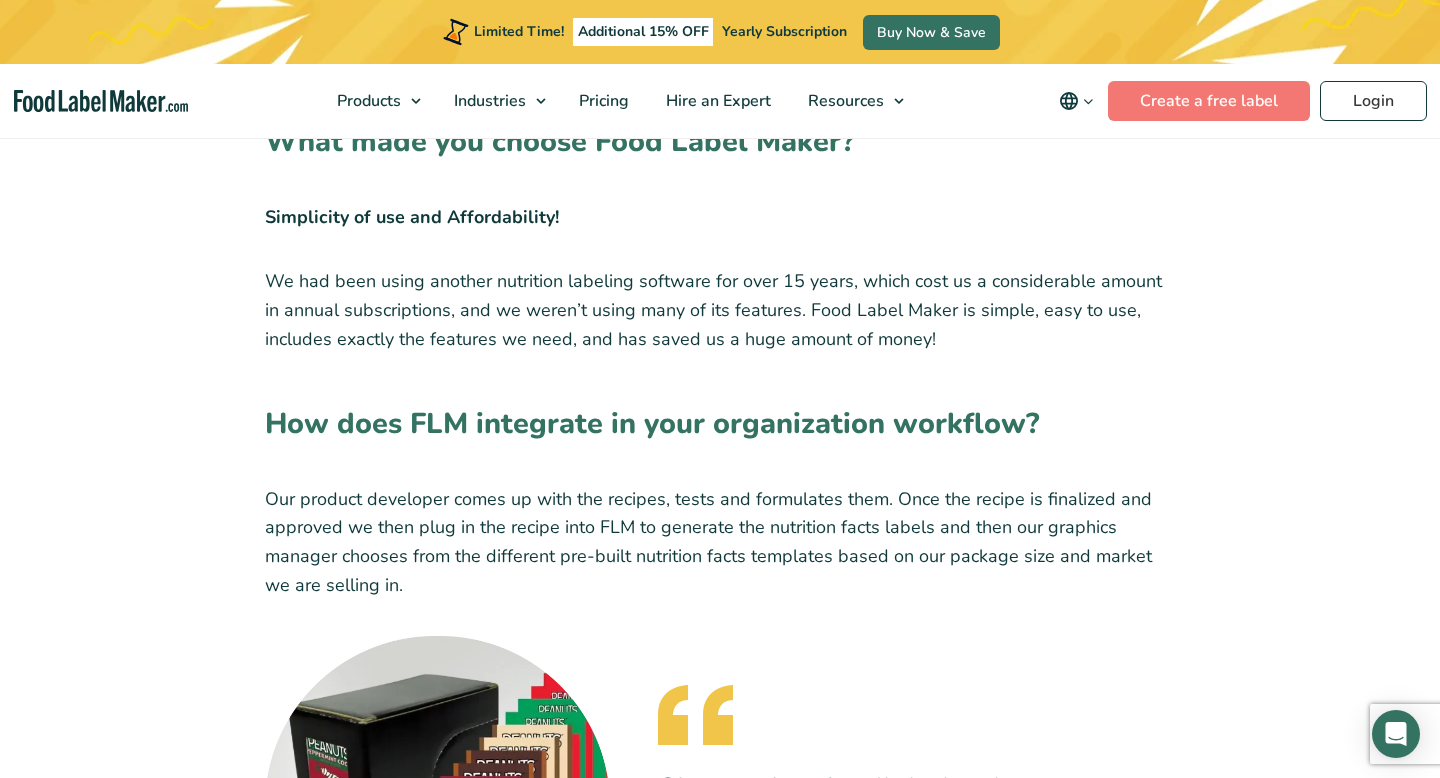 scroll, scrollTop: 0, scrollLeft: 0, axis: both 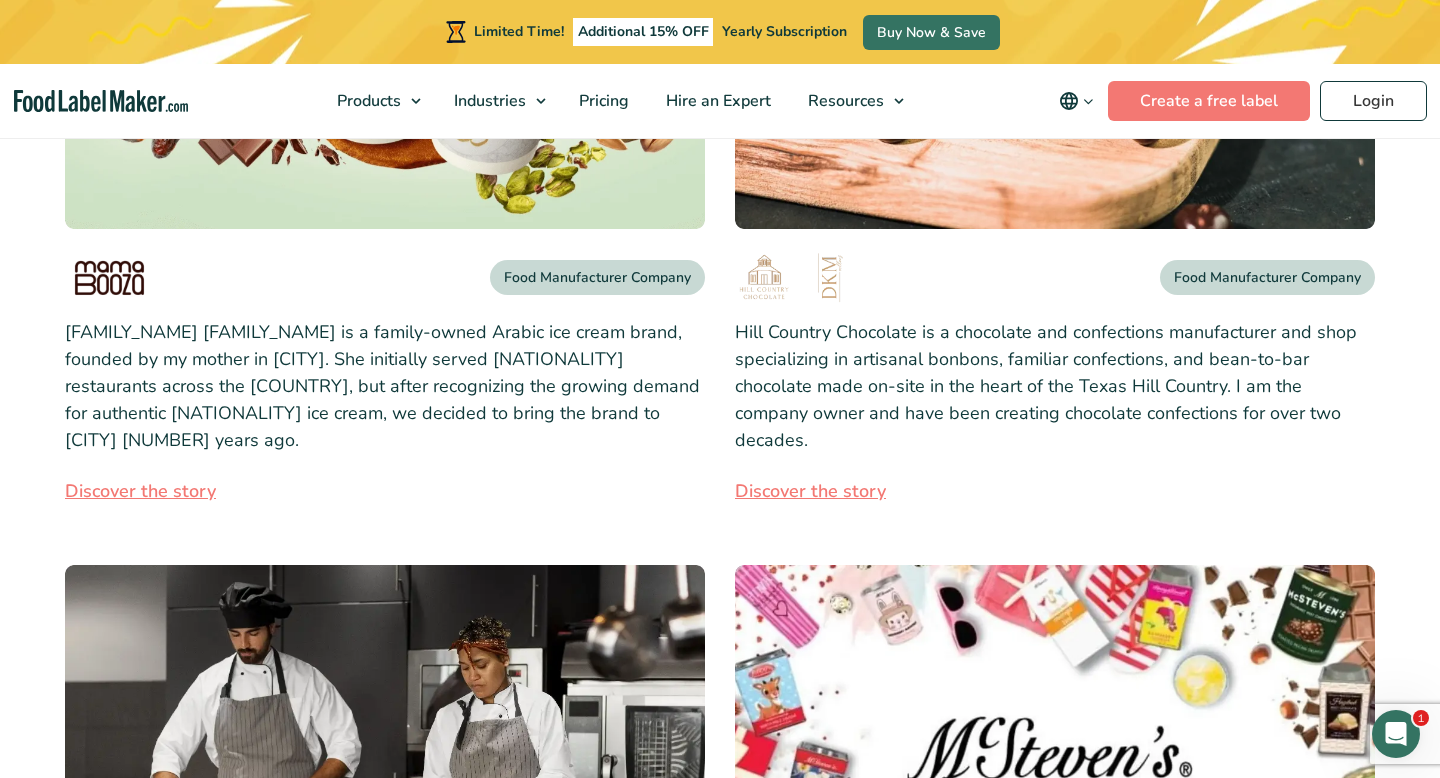 click on "Discover the story" at bounding box center (1055, 491) 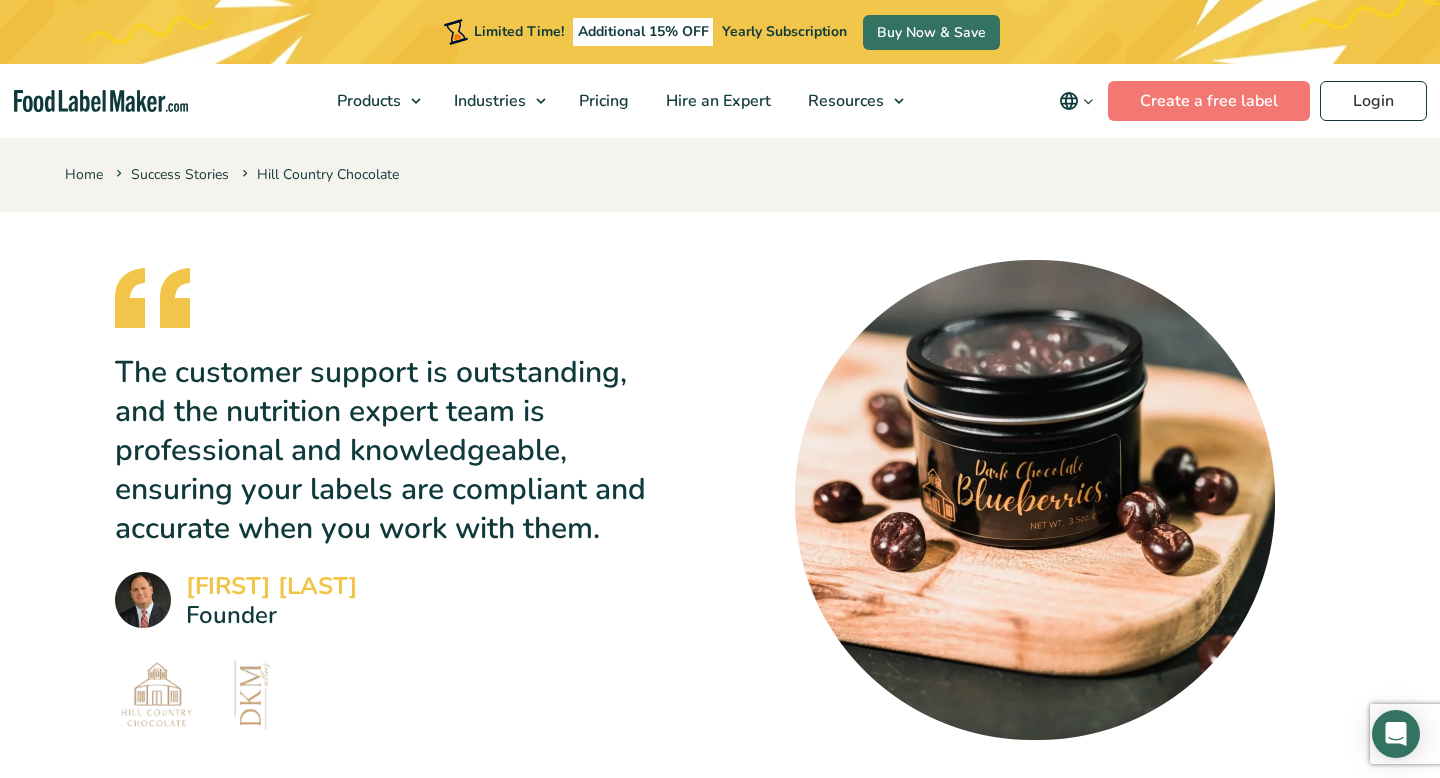 scroll, scrollTop: 1067, scrollLeft: 0, axis: vertical 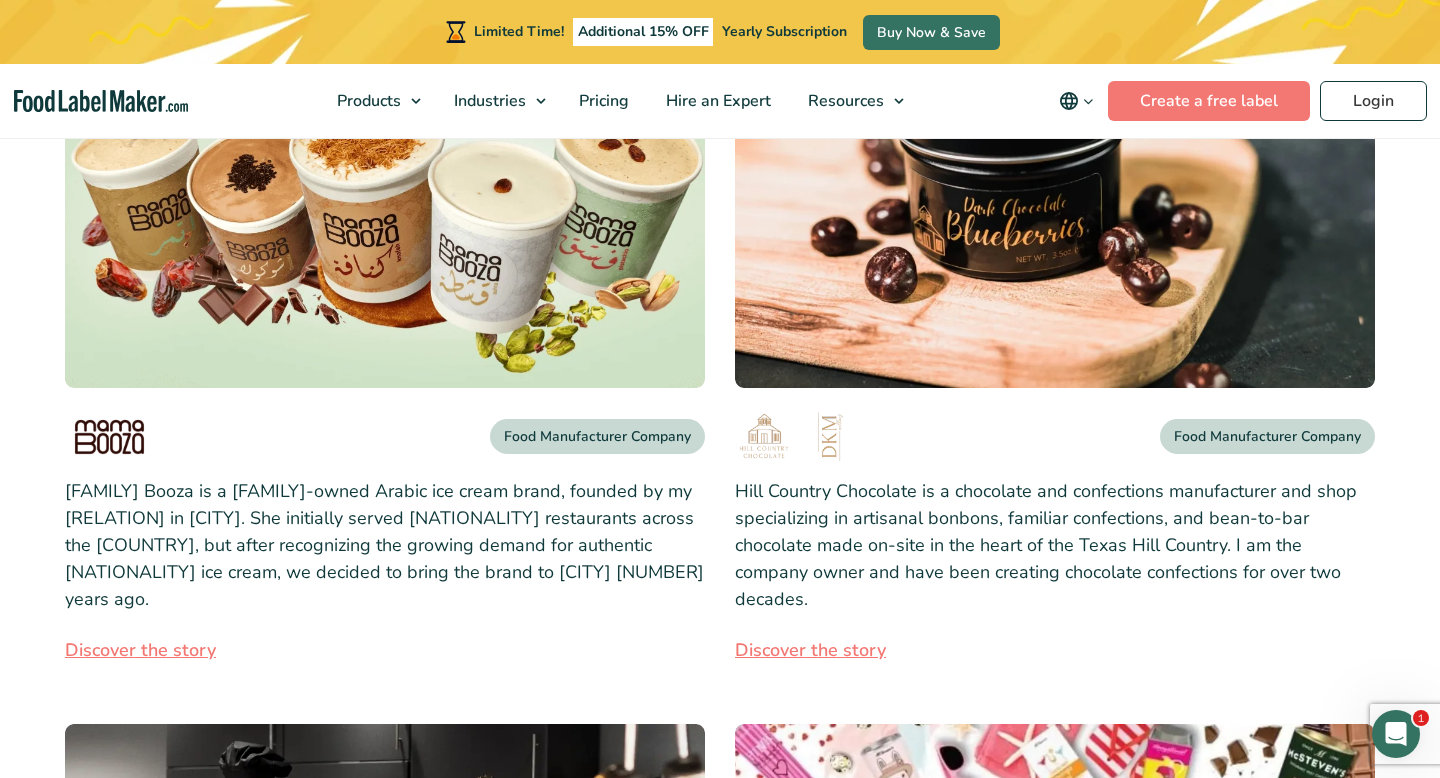 click on "Discover the story" at bounding box center [385, 650] 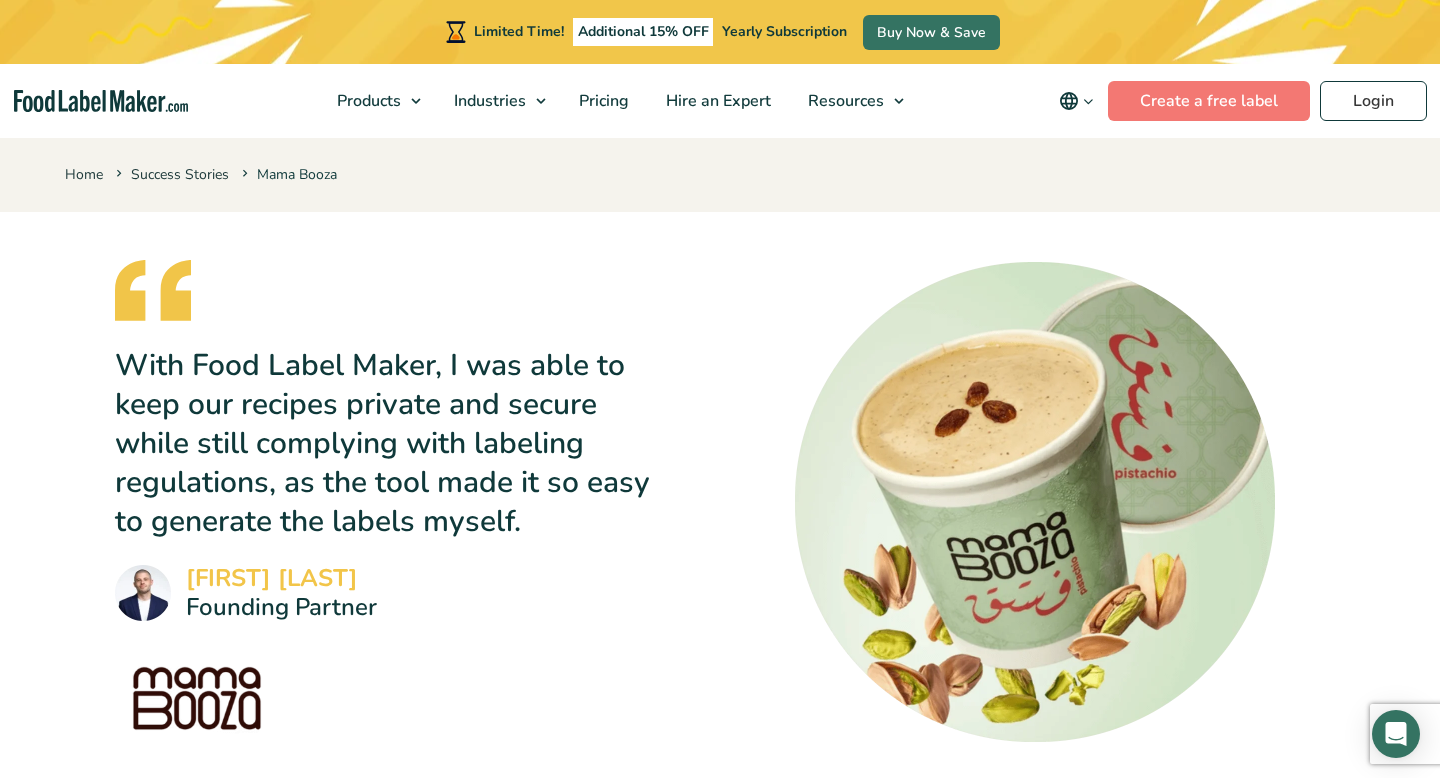 scroll, scrollTop: 327, scrollLeft: 0, axis: vertical 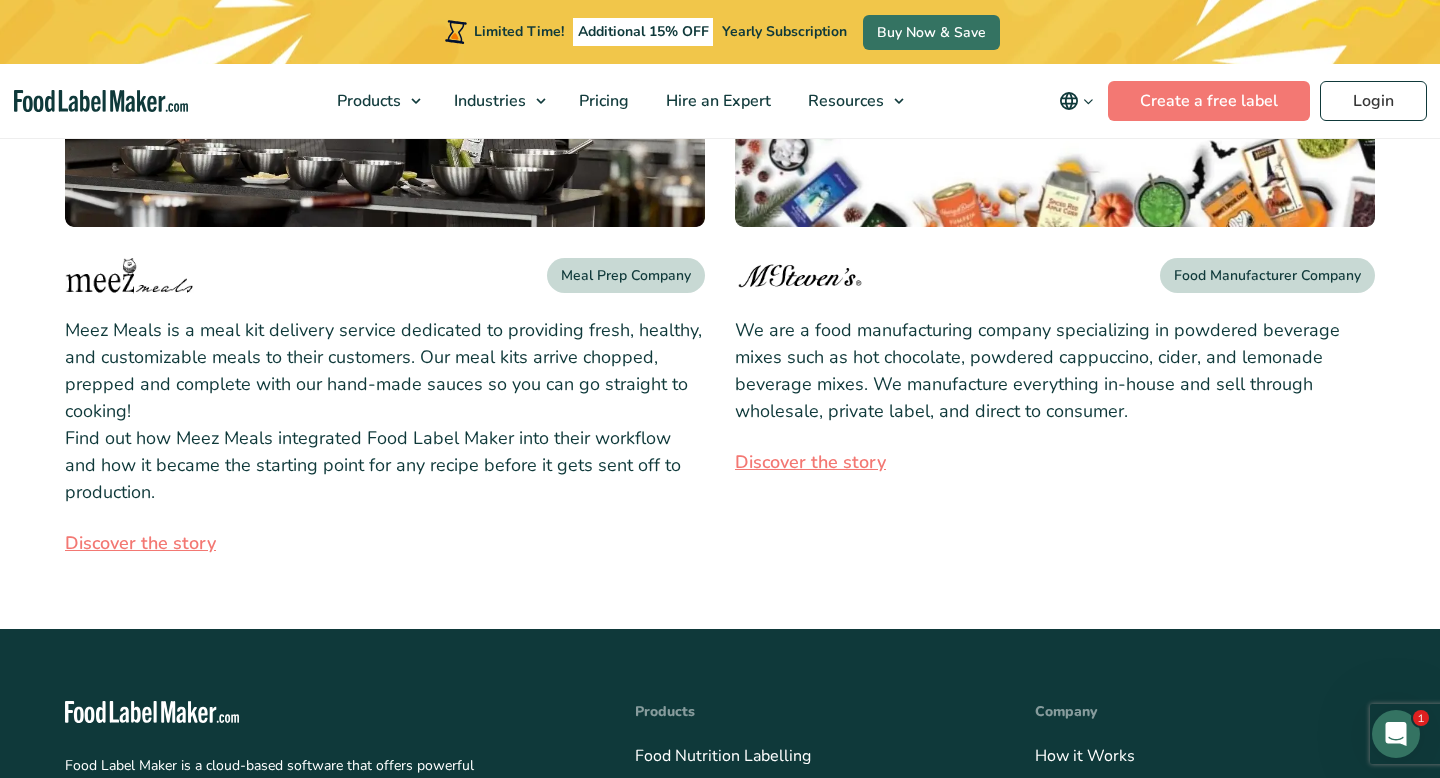click on "Discover the story" at bounding box center [385, 543] 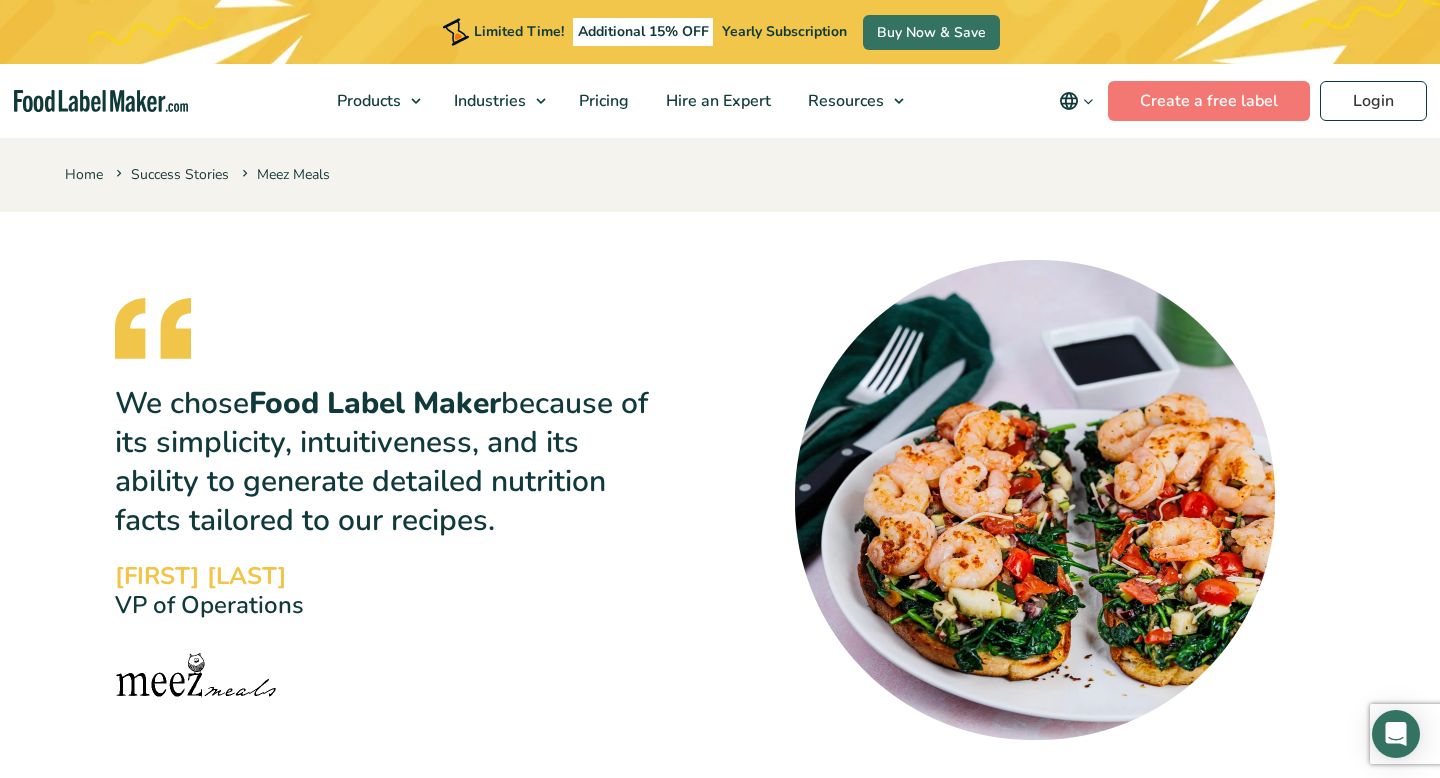 scroll, scrollTop: 148, scrollLeft: 0, axis: vertical 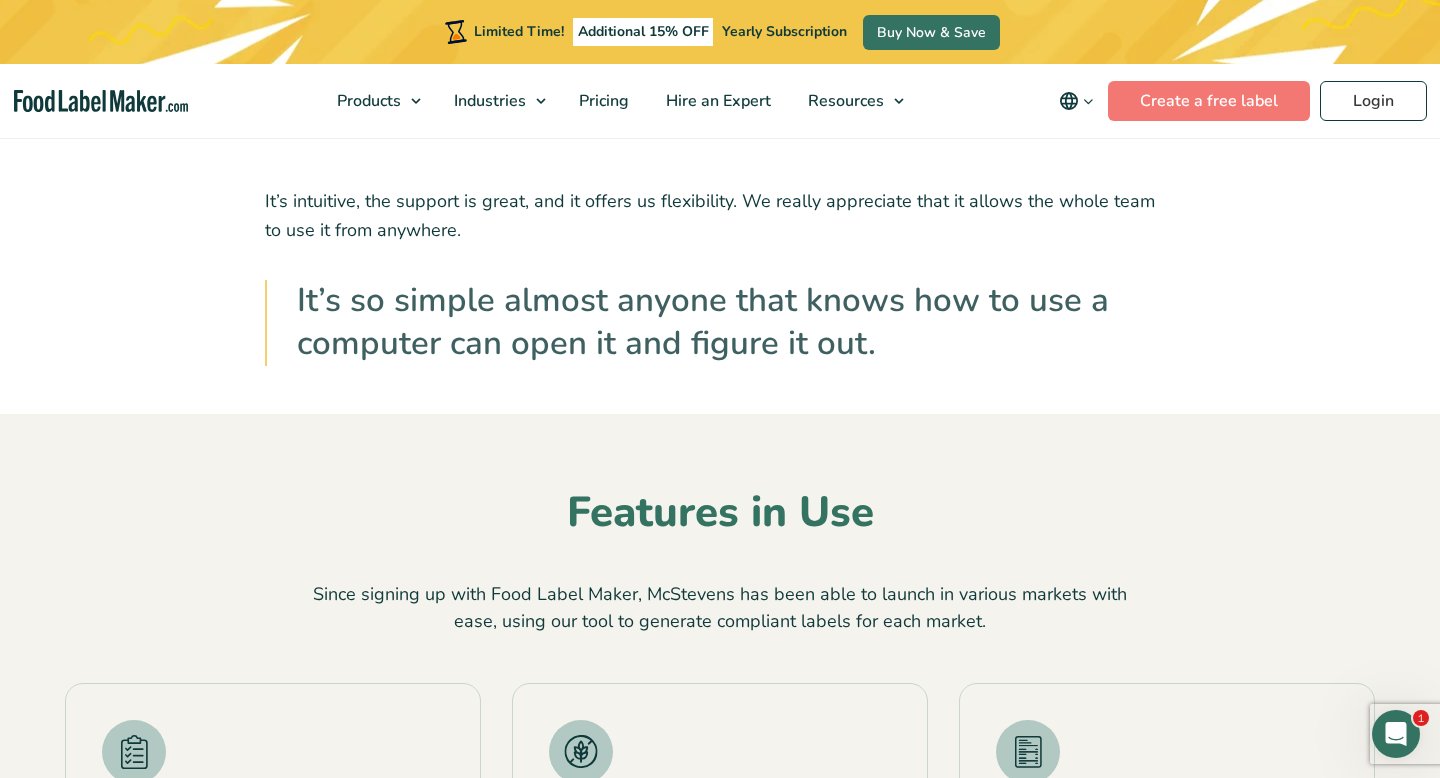 drag, startPoint x: 1002, startPoint y: 629, endPoint x: 324, endPoint y: 574, distance: 680.2272 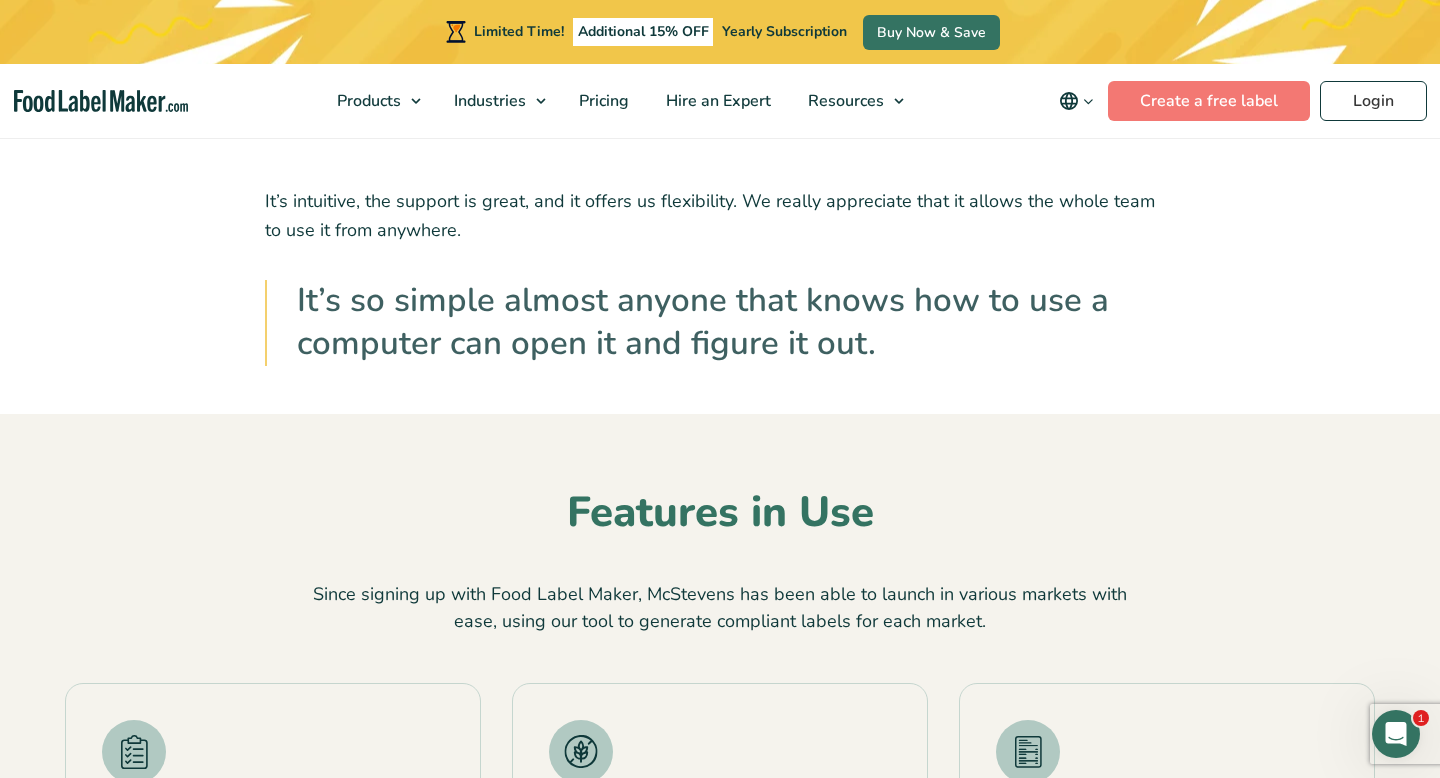 copy on "Since signing up with Food Label Maker, McStevens has been able to launch in various markets with ease, using our tool to generate compliant labels for each market." 